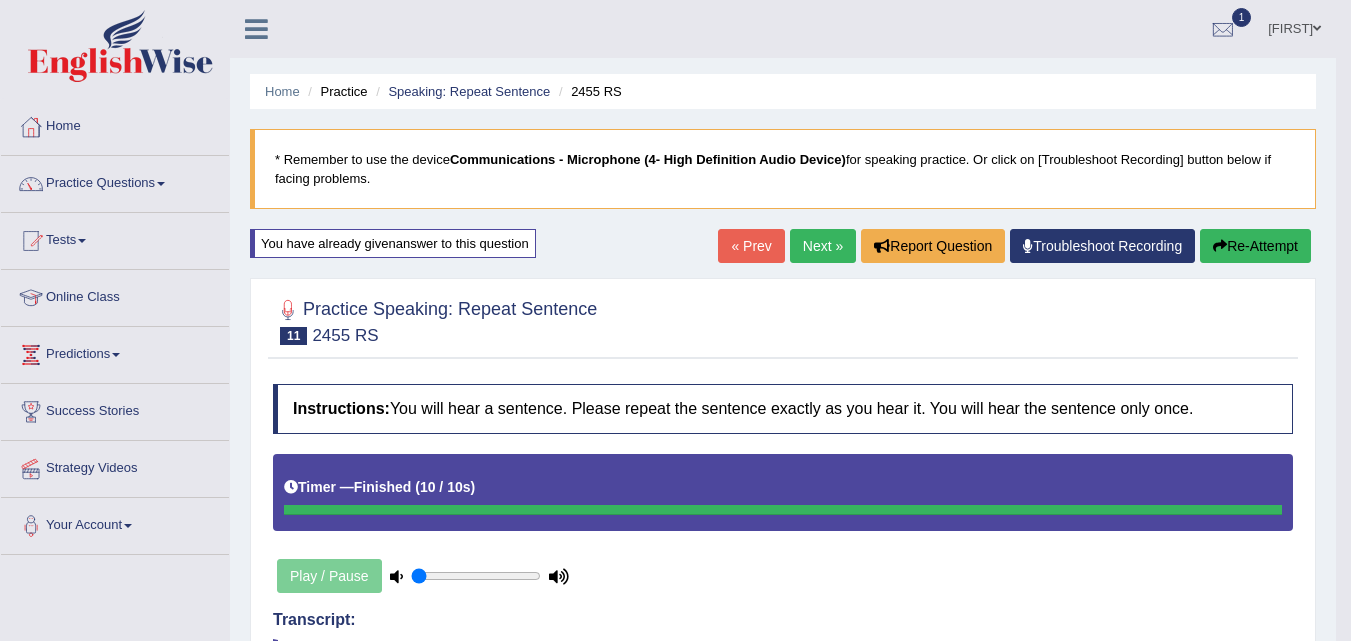 scroll, scrollTop: 600, scrollLeft: 0, axis: vertical 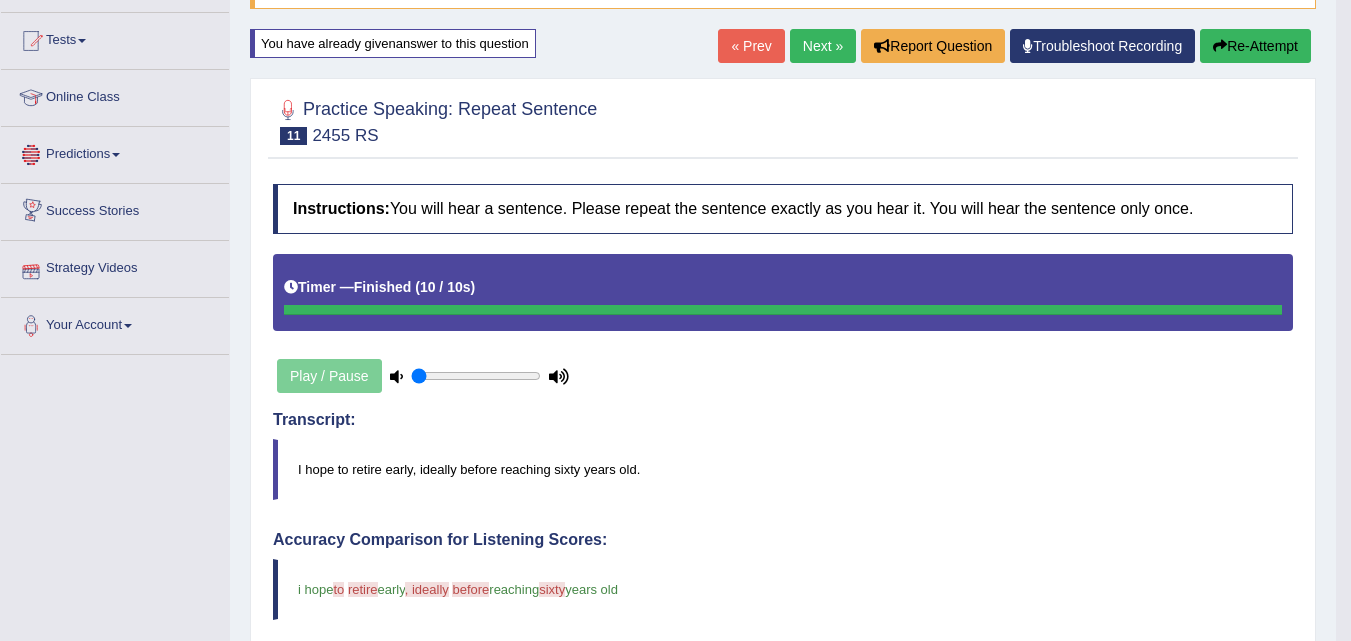 click on "Predictions" at bounding box center (115, 152) 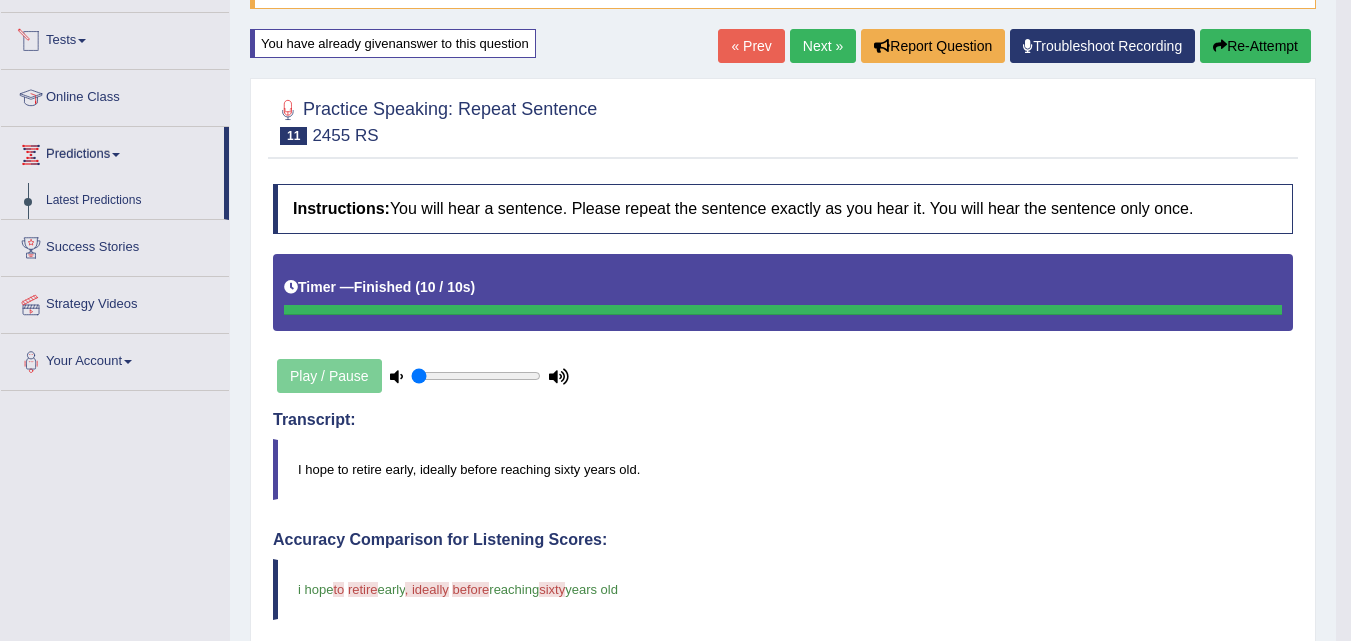 click on "Tests" at bounding box center [115, 38] 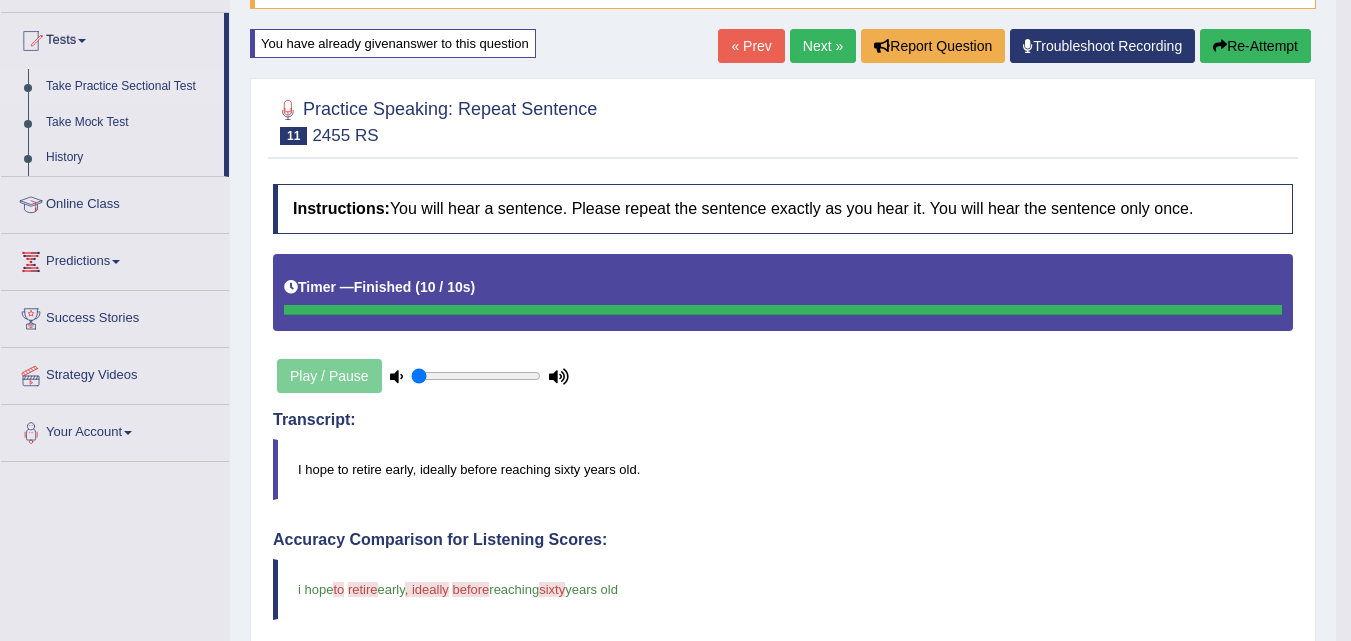click on "Take Practice Sectional Test" at bounding box center (130, 87) 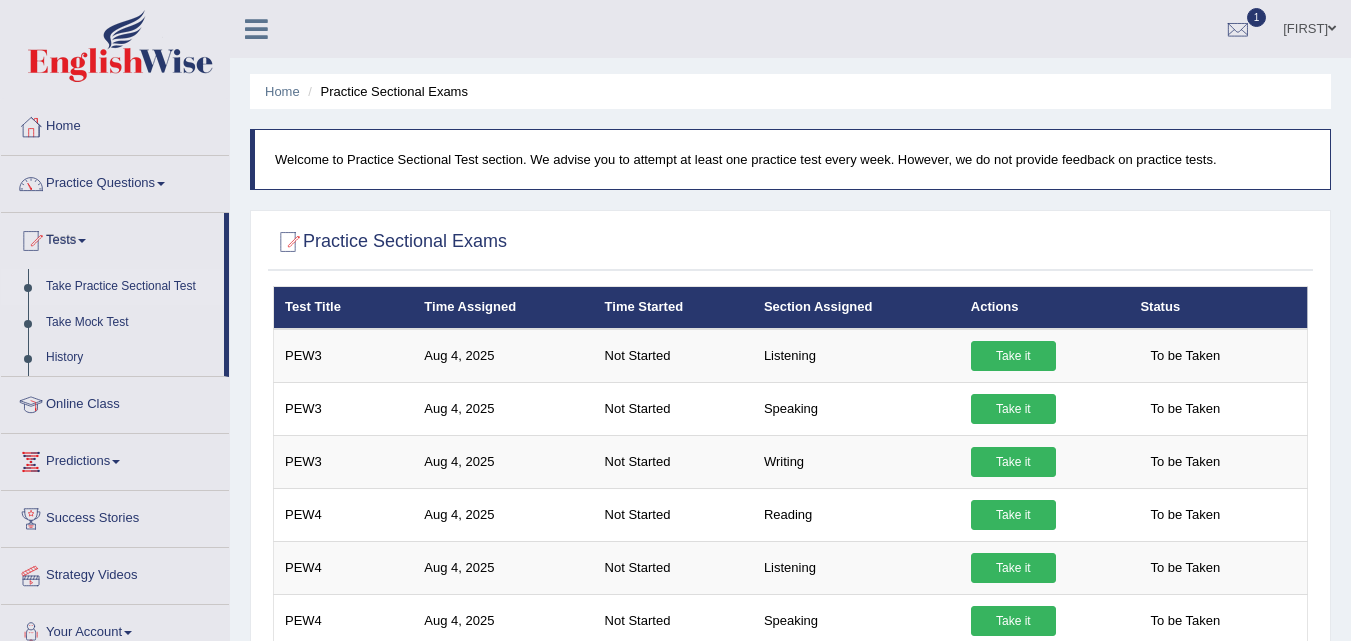 scroll, scrollTop: 0, scrollLeft: 0, axis: both 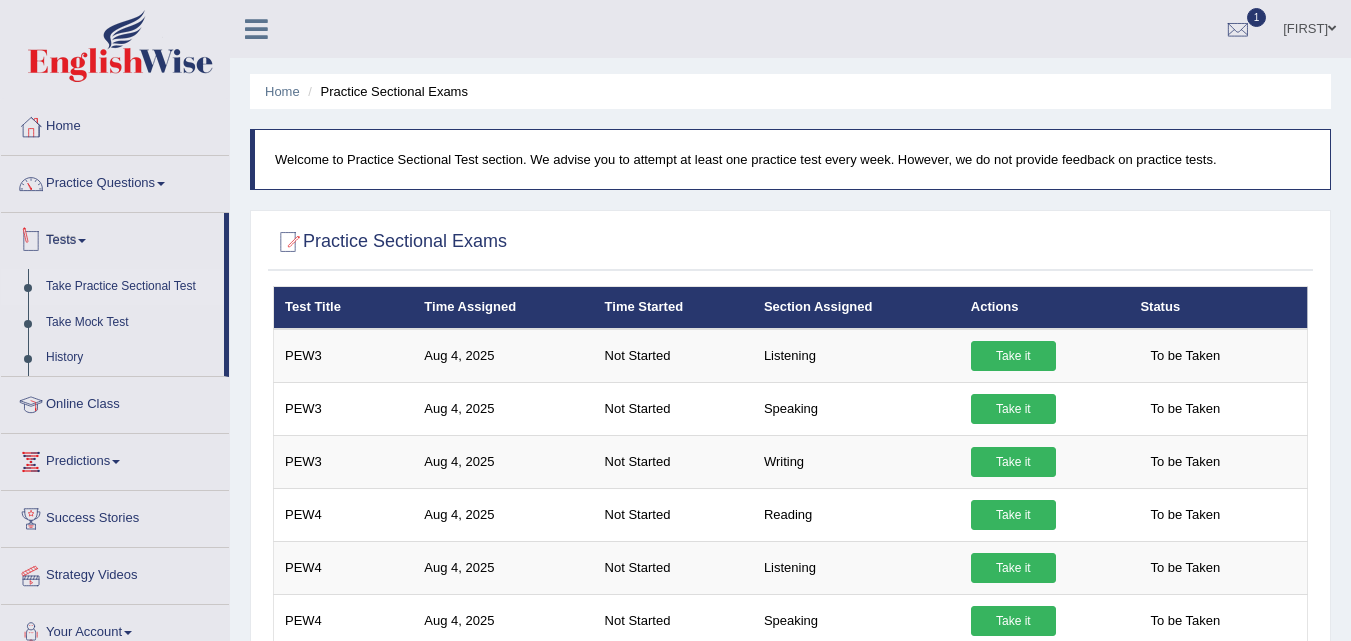 click on "Tests" at bounding box center [112, 238] 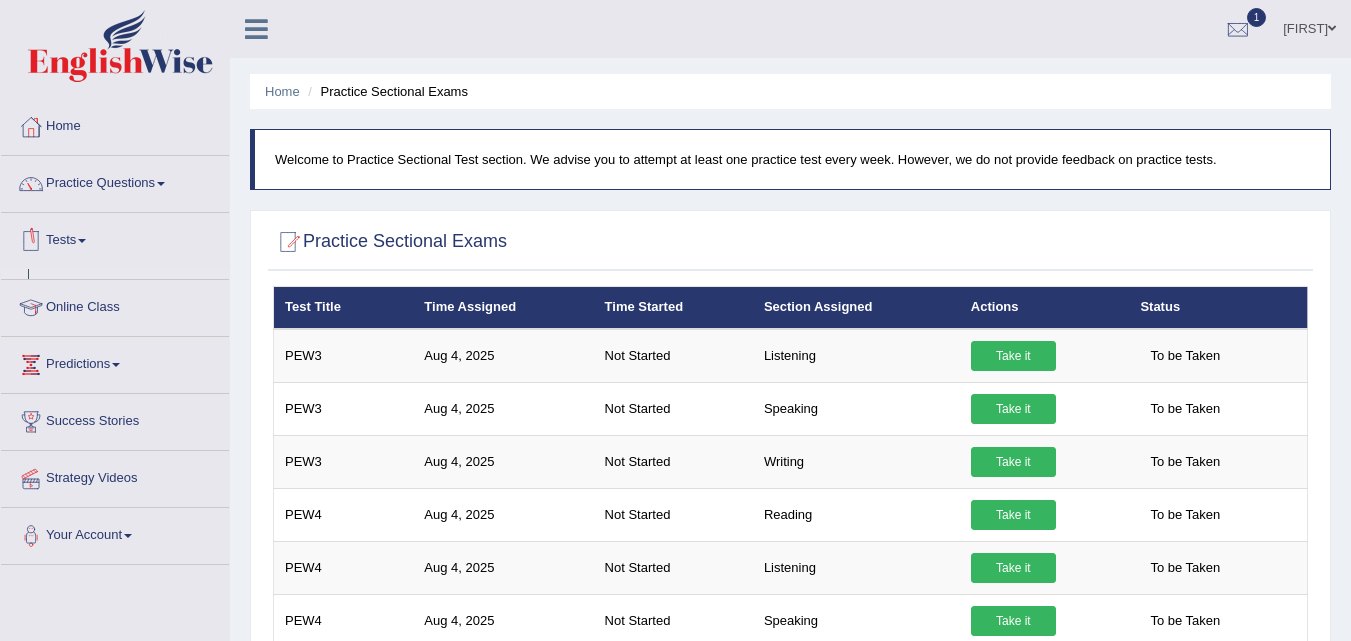 scroll, scrollTop: 0, scrollLeft: 0, axis: both 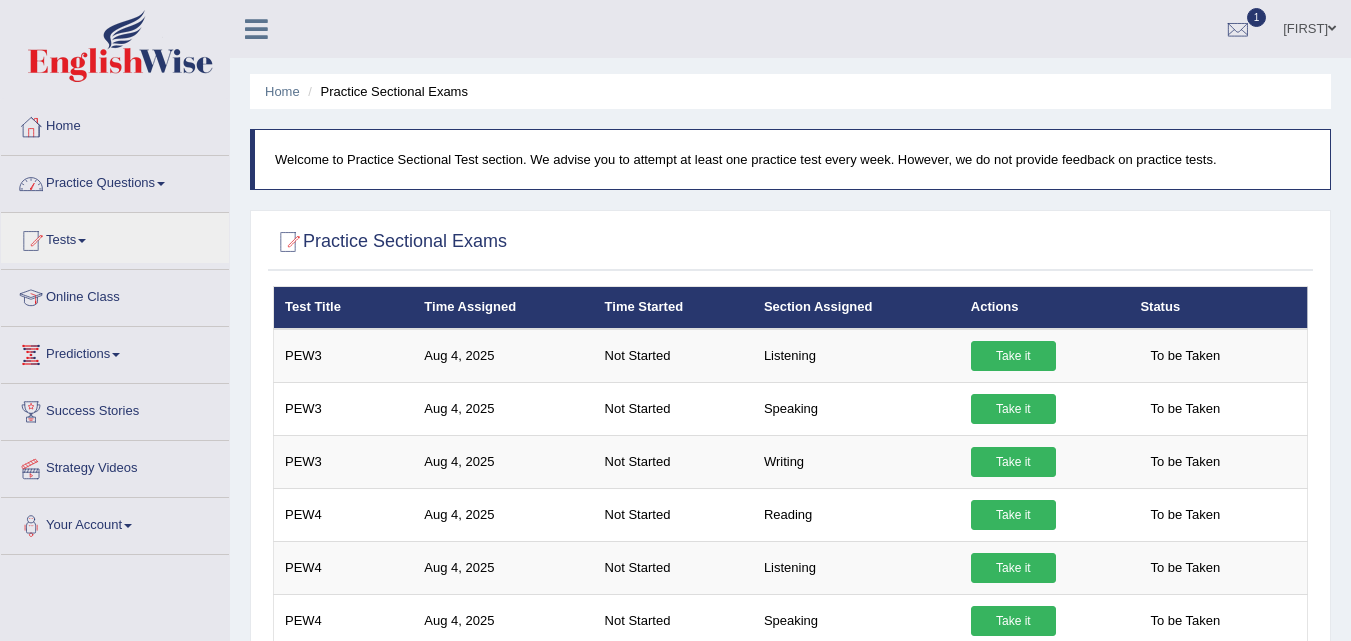 click on "Practice Questions" at bounding box center (115, 181) 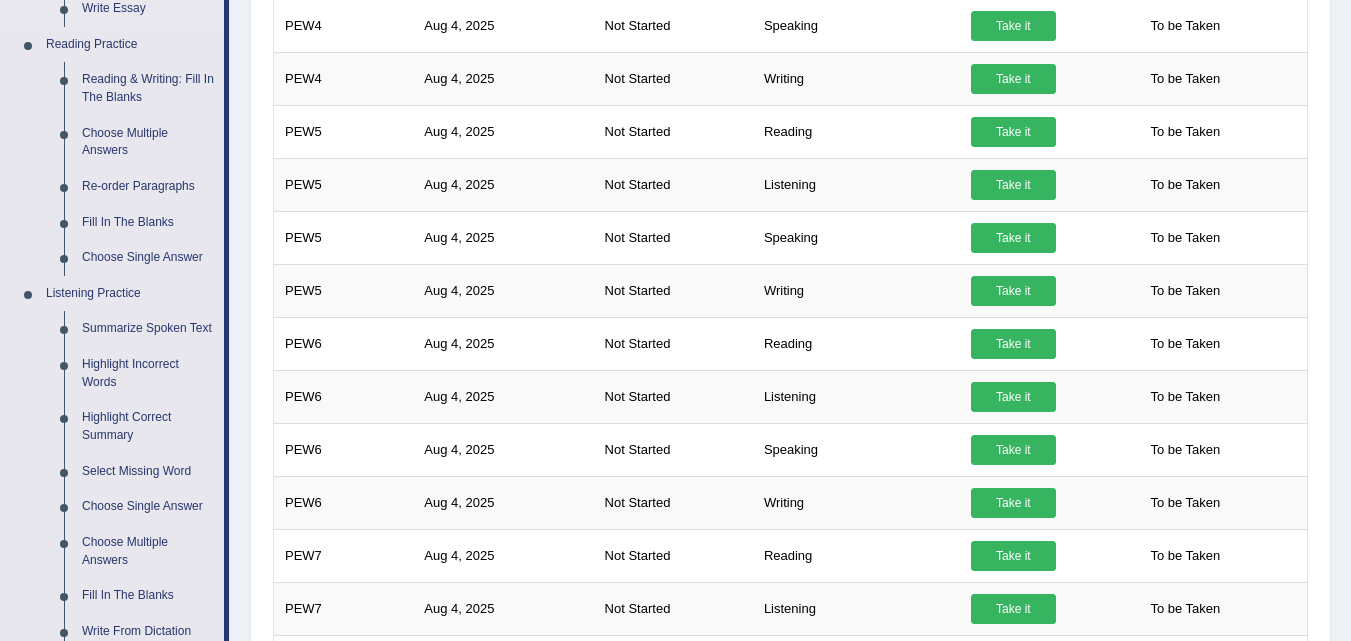 scroll, scrollTop: 600, scrollLeft: 0, axis: vertical 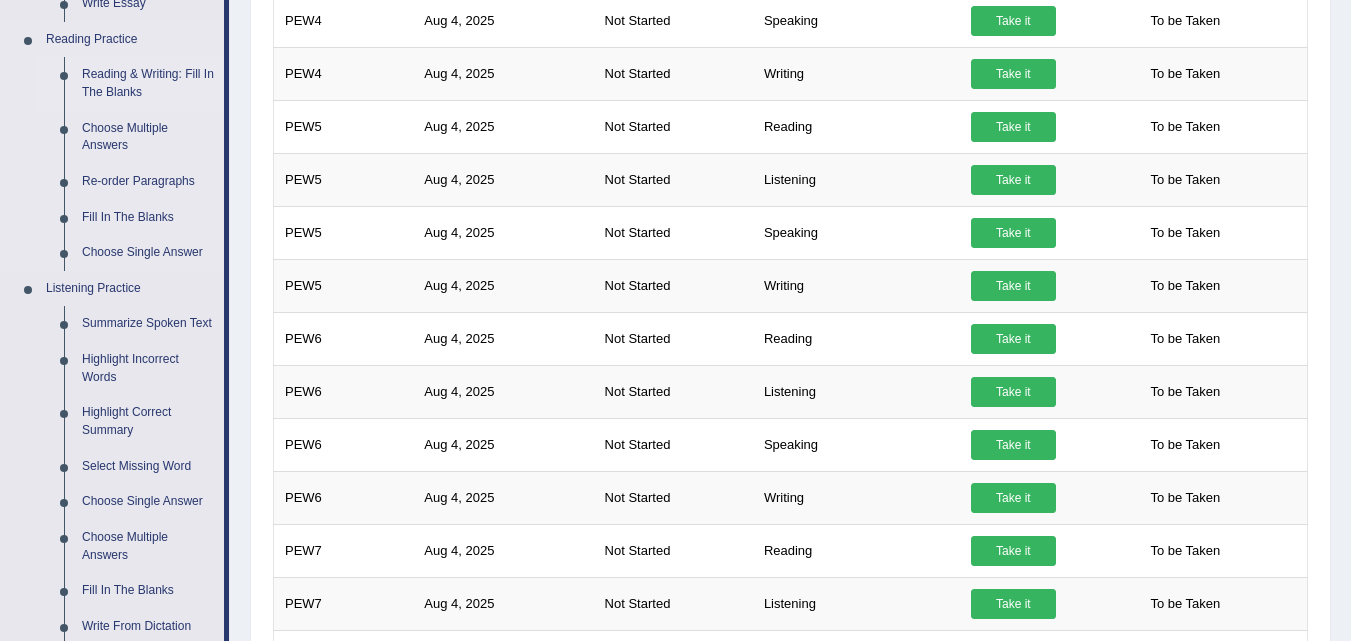 click on "Reading & Writing: Fill In The Blanks" at bounding box center (148, 83) 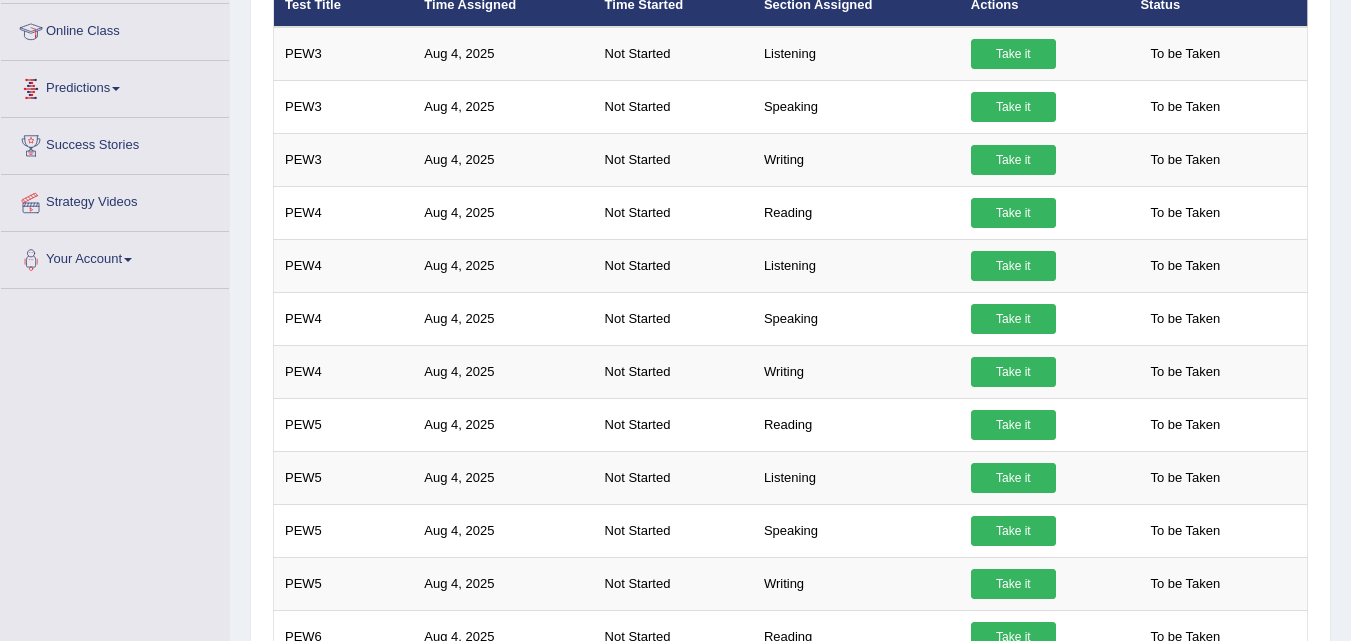 scroll, scrollTop: 559, scrollLeft: 0, axis: vertical 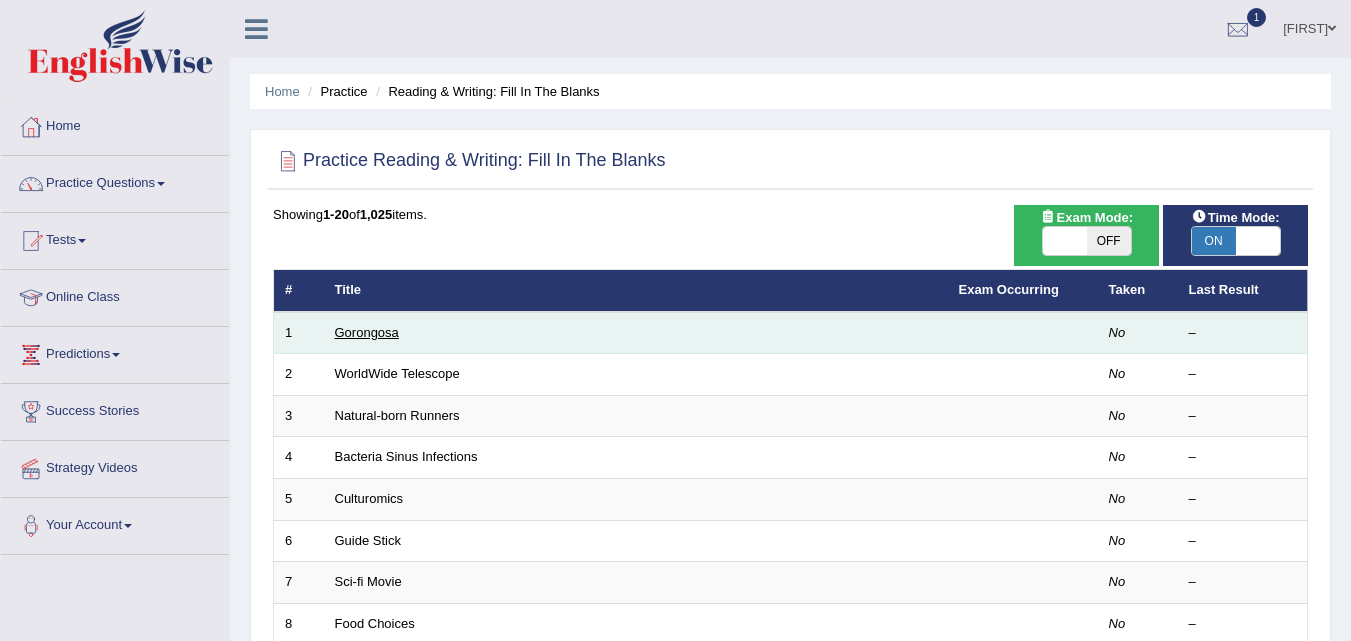 click on "Gorongosa" at bounding box center [367, 332] 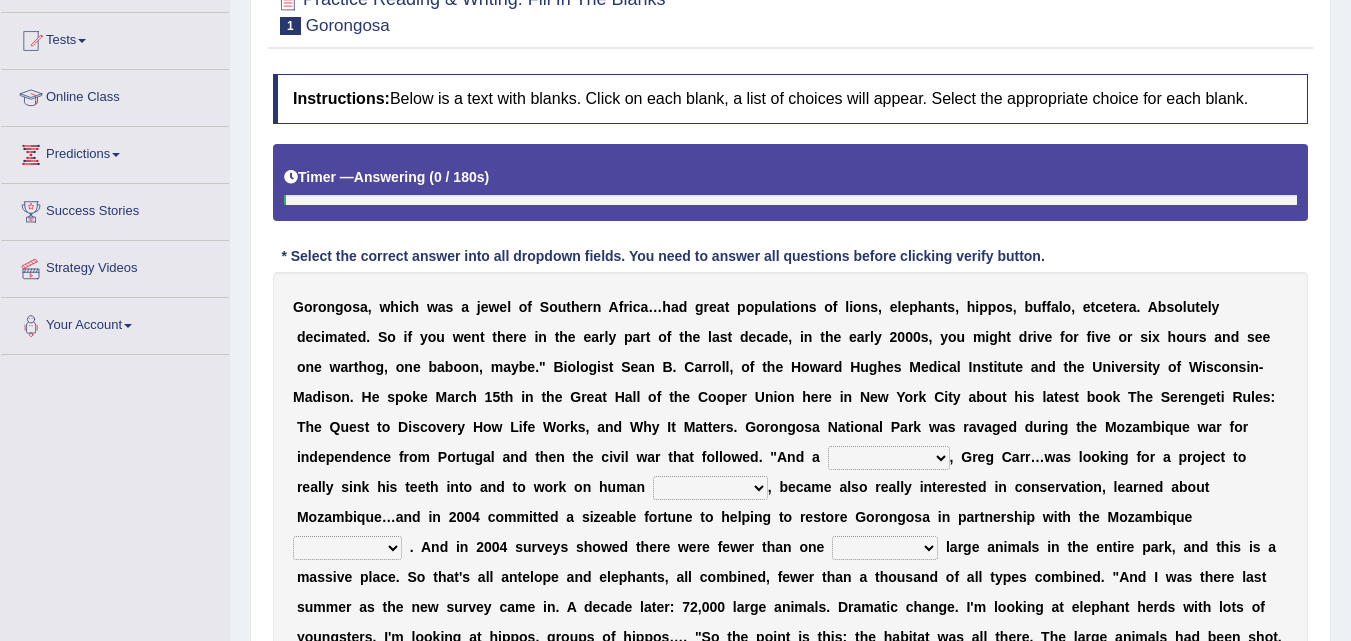 scroll, scrollTop: 200, scrollLeft: 0, axis: vertical 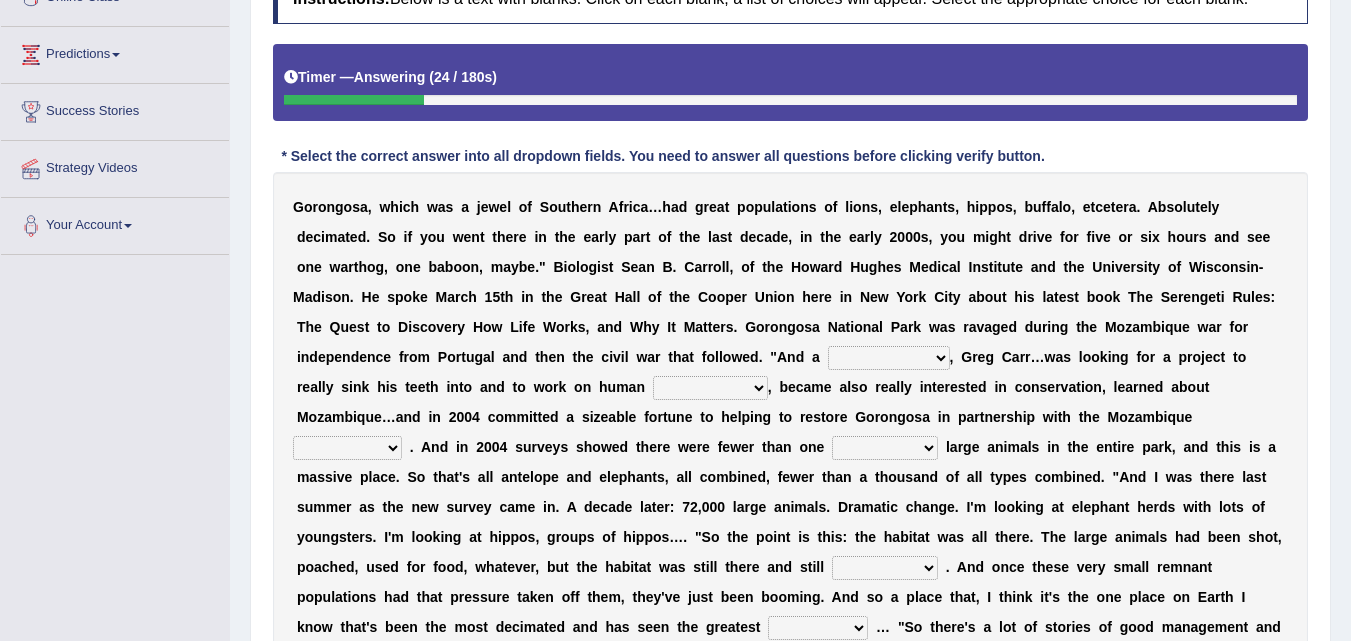 click on "passion solstice ballast philanthropist" at bounding box center [889, 358] 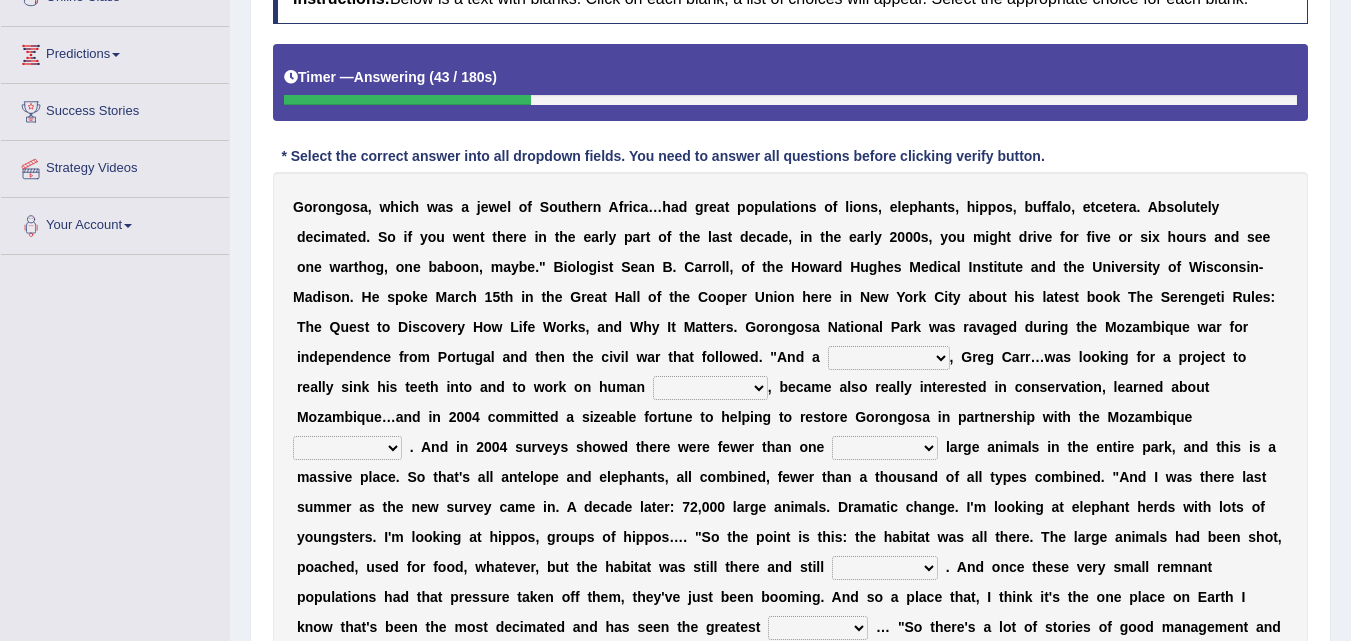 select on "passion" 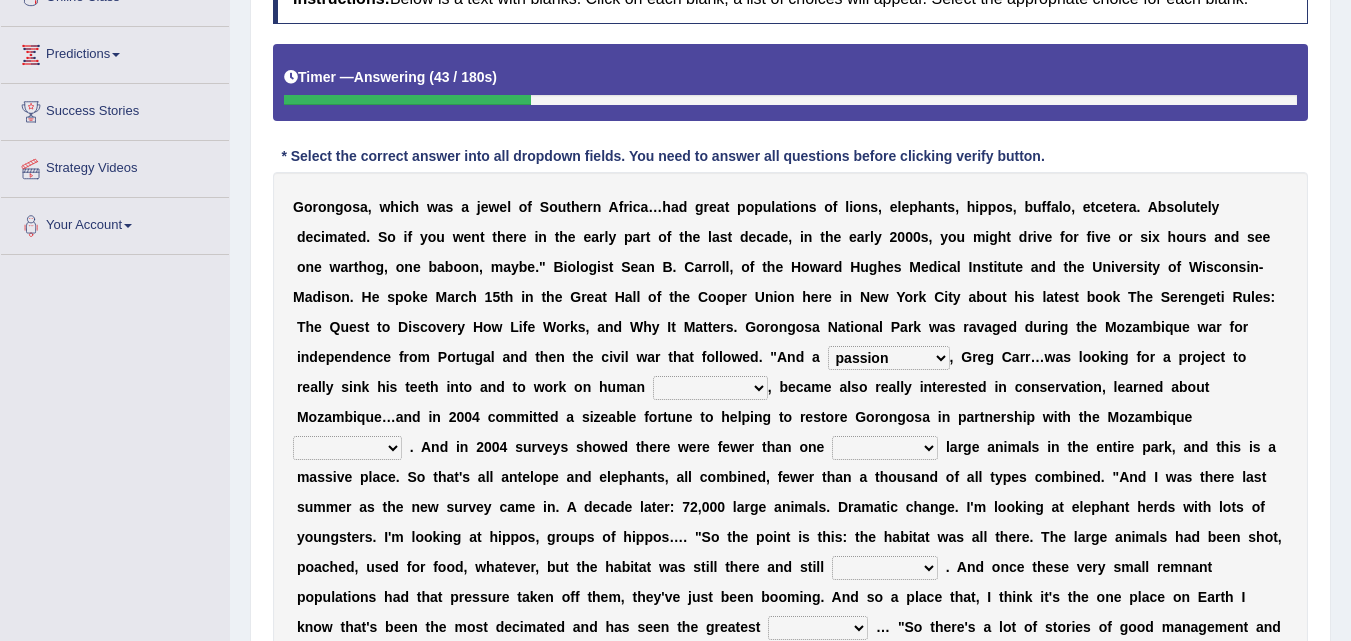 click on "passion solstice ballast philanthropist" at bounding box center [889, 358] 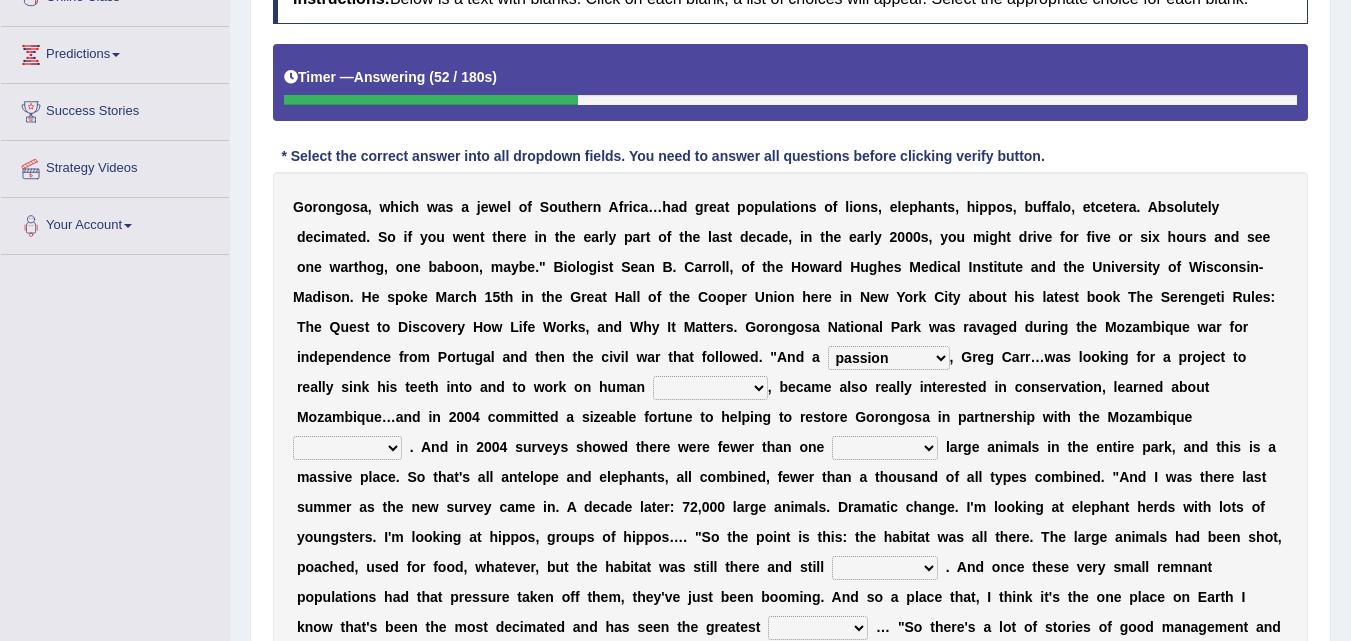 click on "negligence prevalence development malevolence" at bounding box center [710, 388] 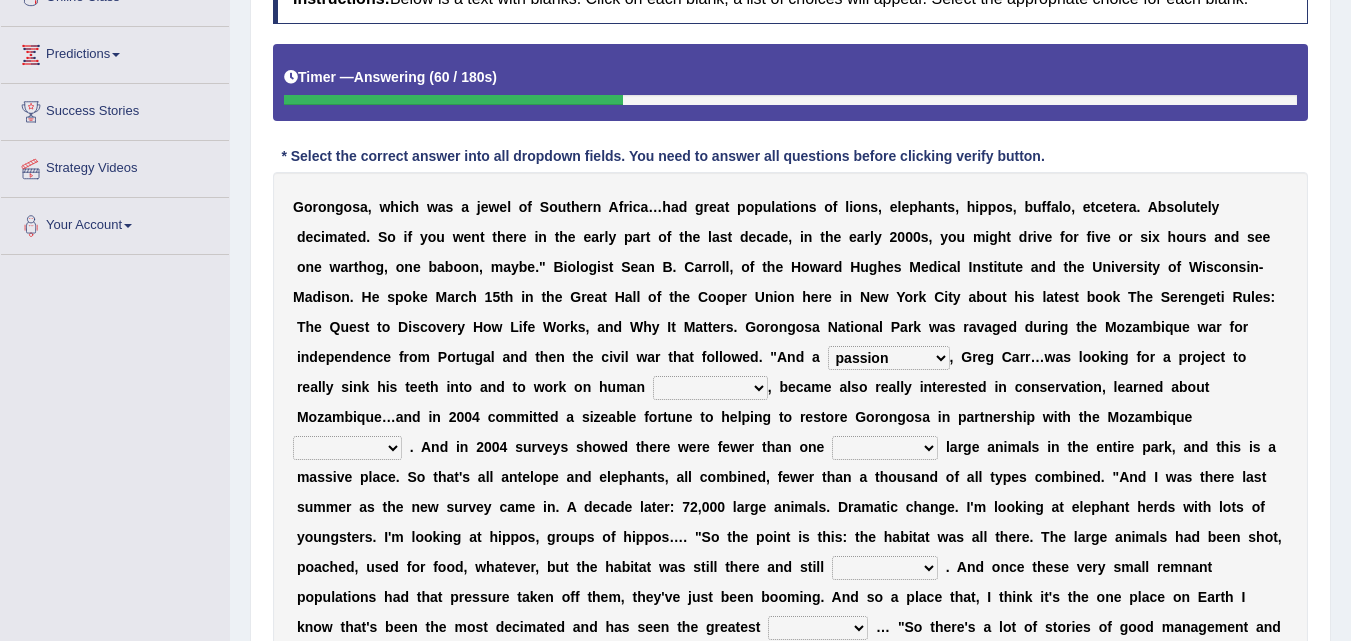 select on "development" 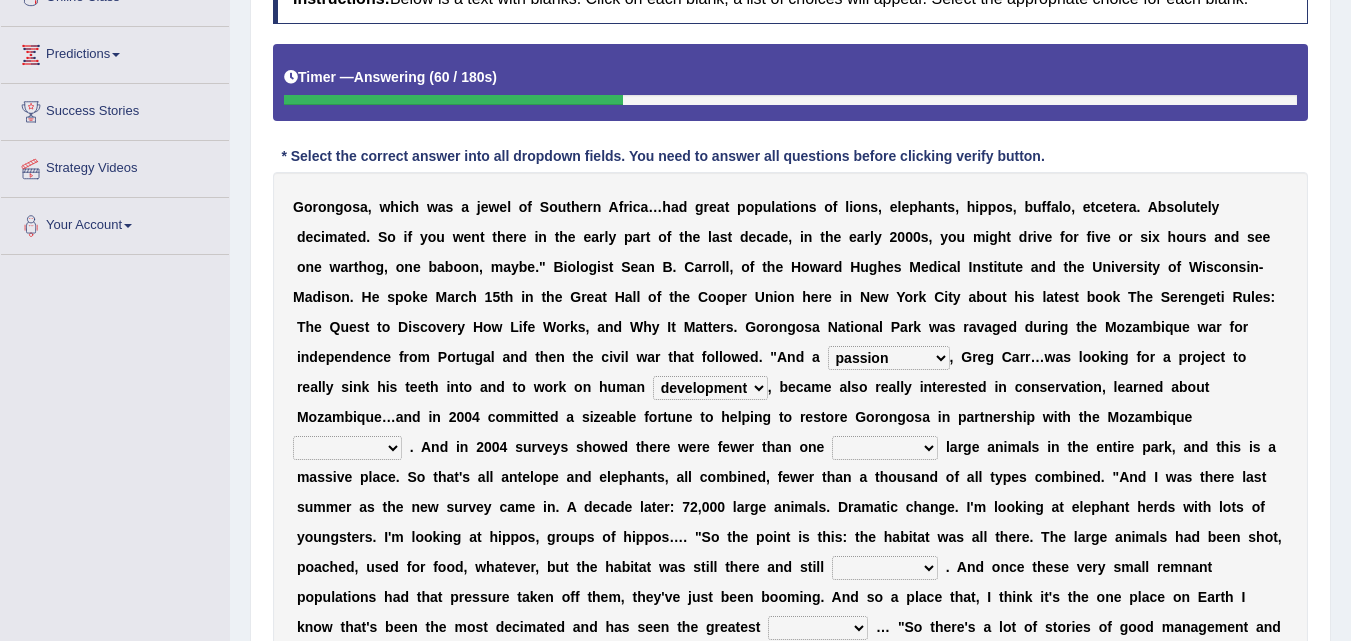 click on "negligence prevalence development malevolence" at bounding box center [710, 388] 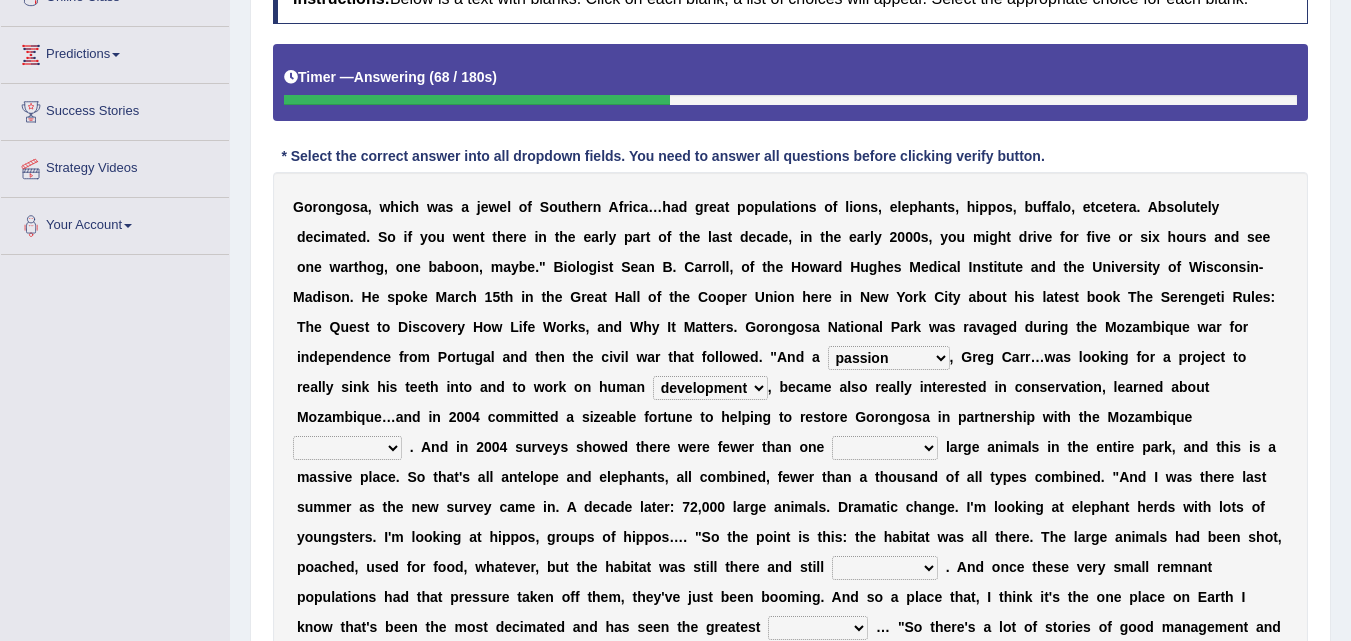 click on "parliament semanticist government journalist" at bounding box center (347, 448) 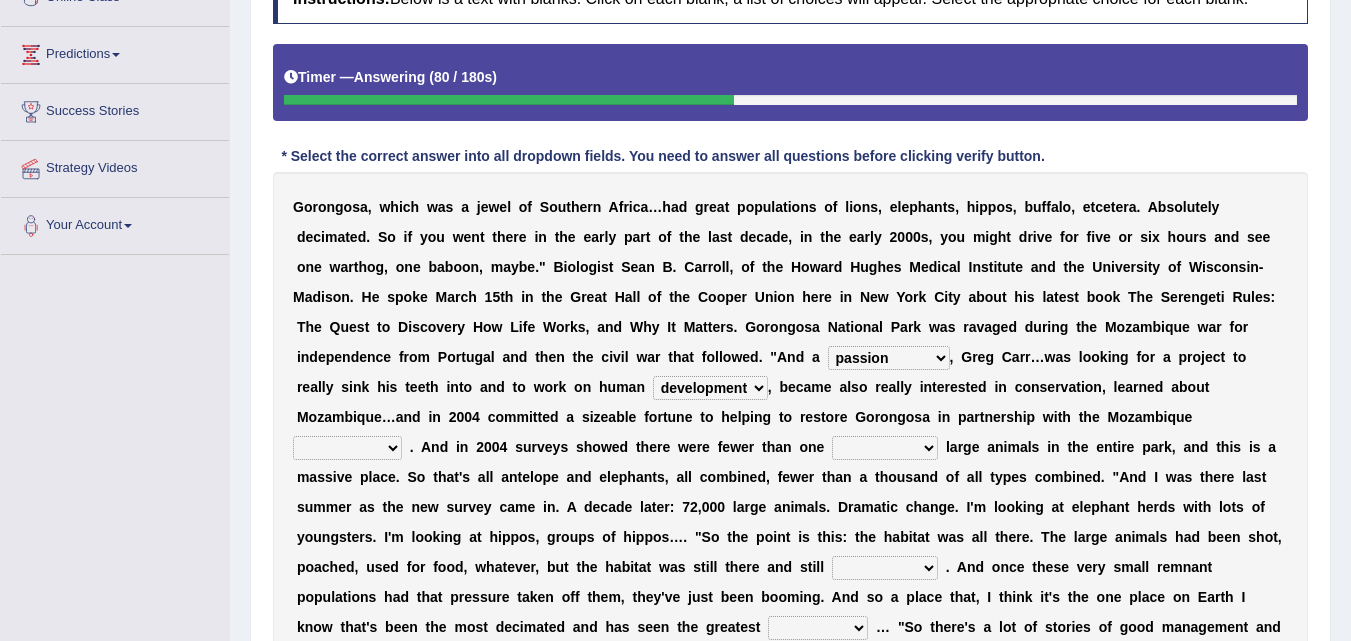 select on "journalist" 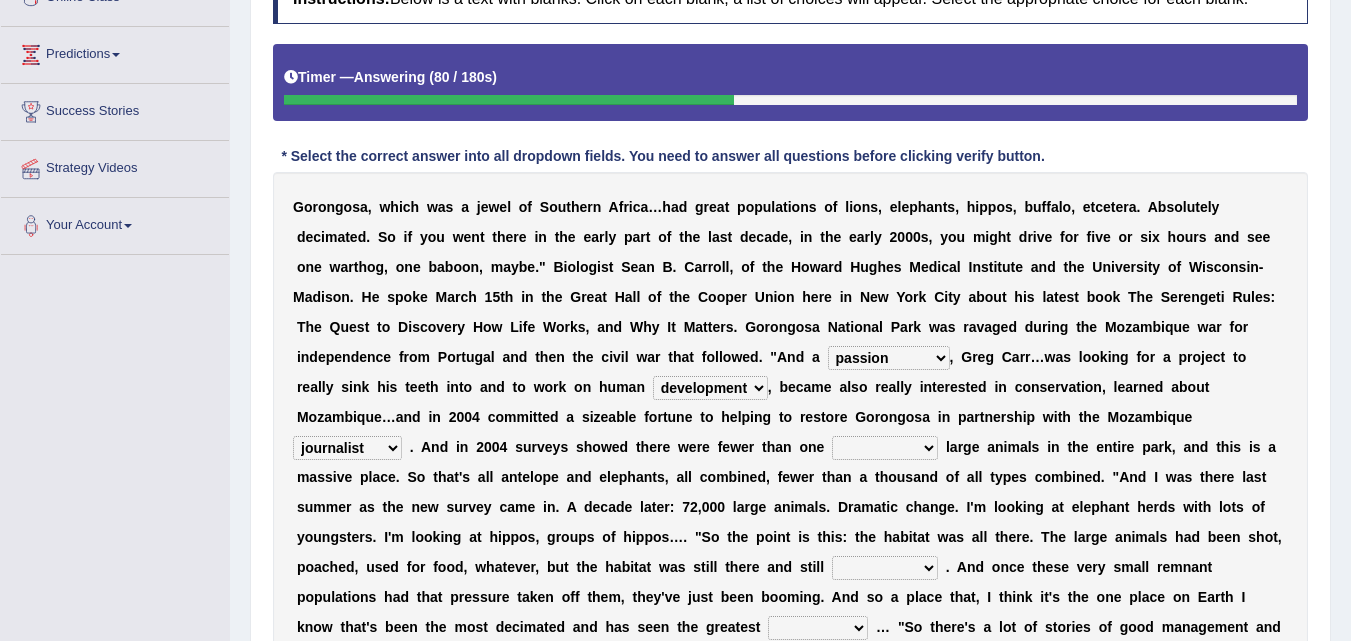 click on "parliament semanticist government journalist" at bounding box center [347, 448] 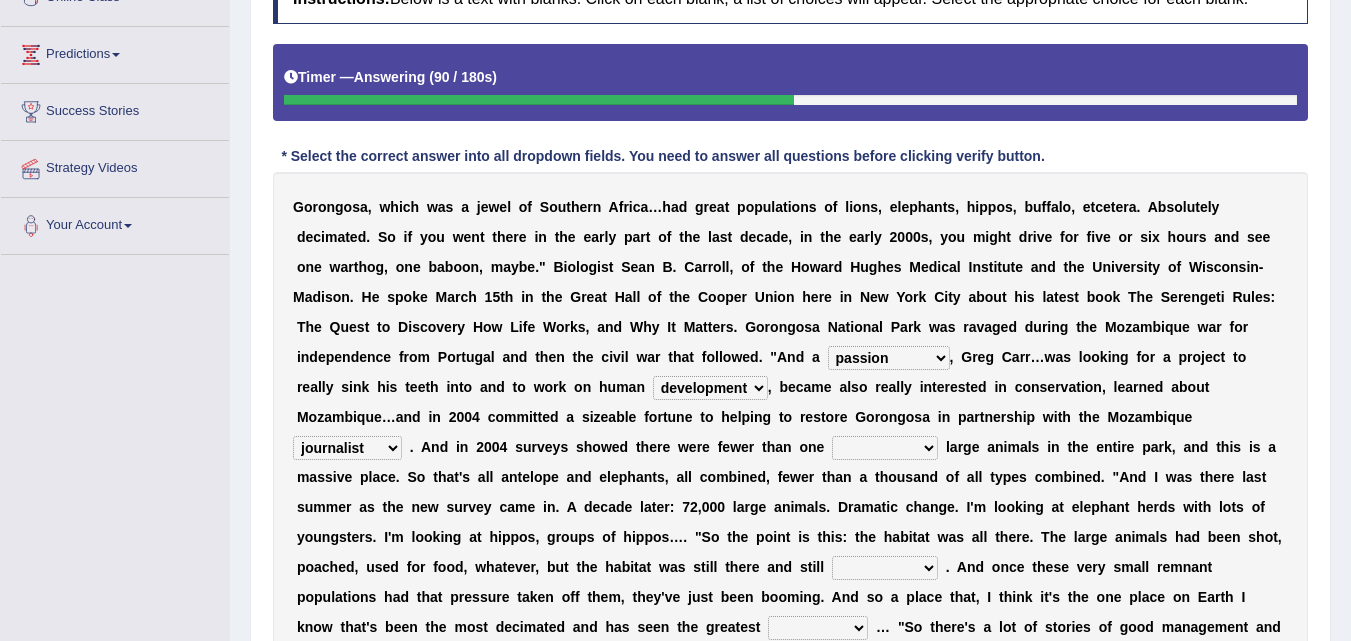 click on "deflowered embowered roundest thousand" at bounding box center (885, 448) 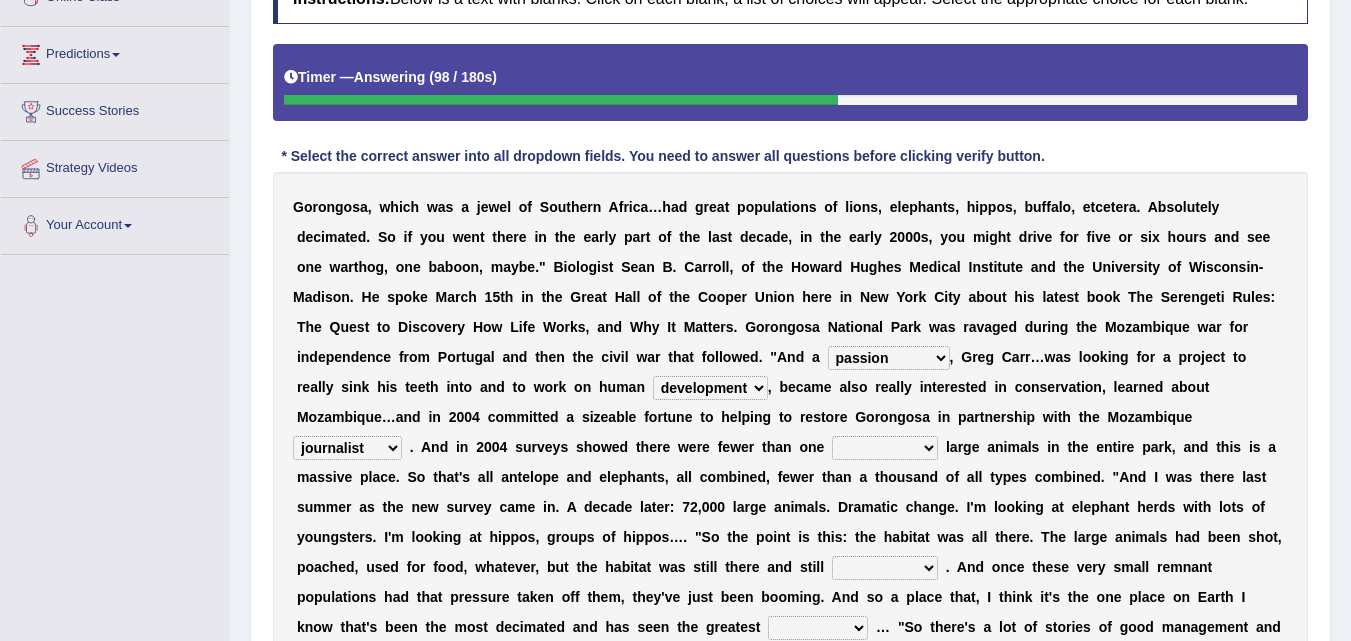 select on "roundest" 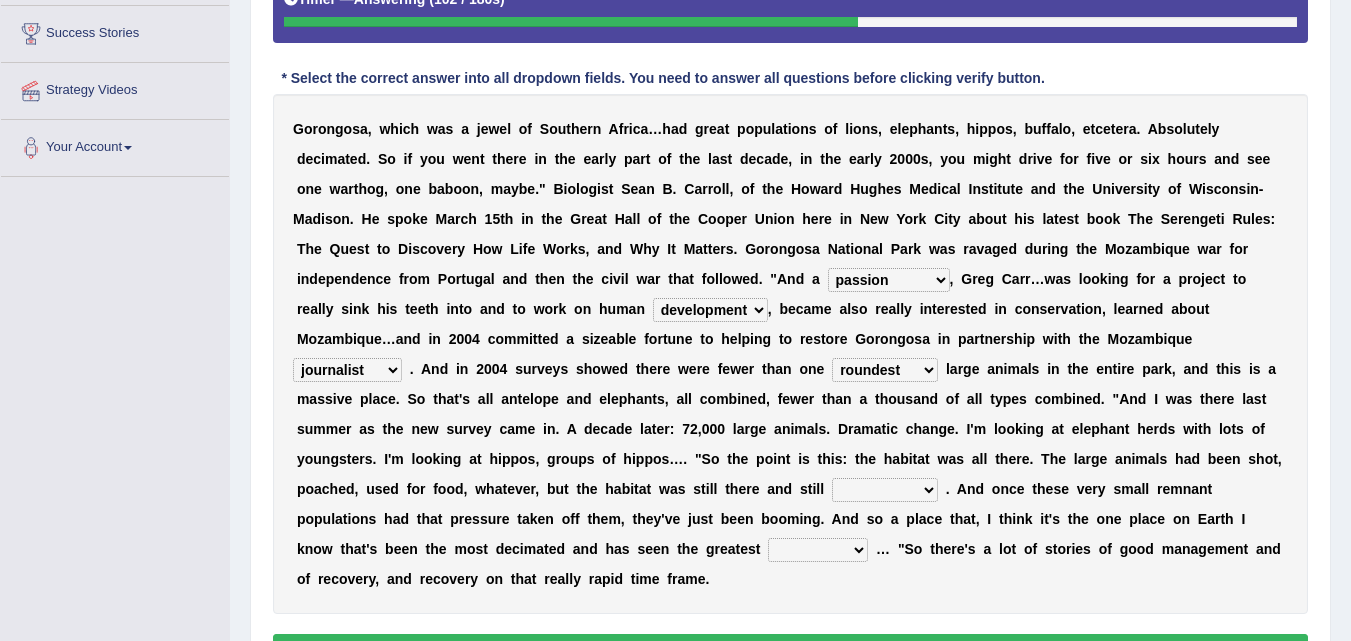 scroll, scrollTop: 497, scrollLeft: 0, axis: vertical 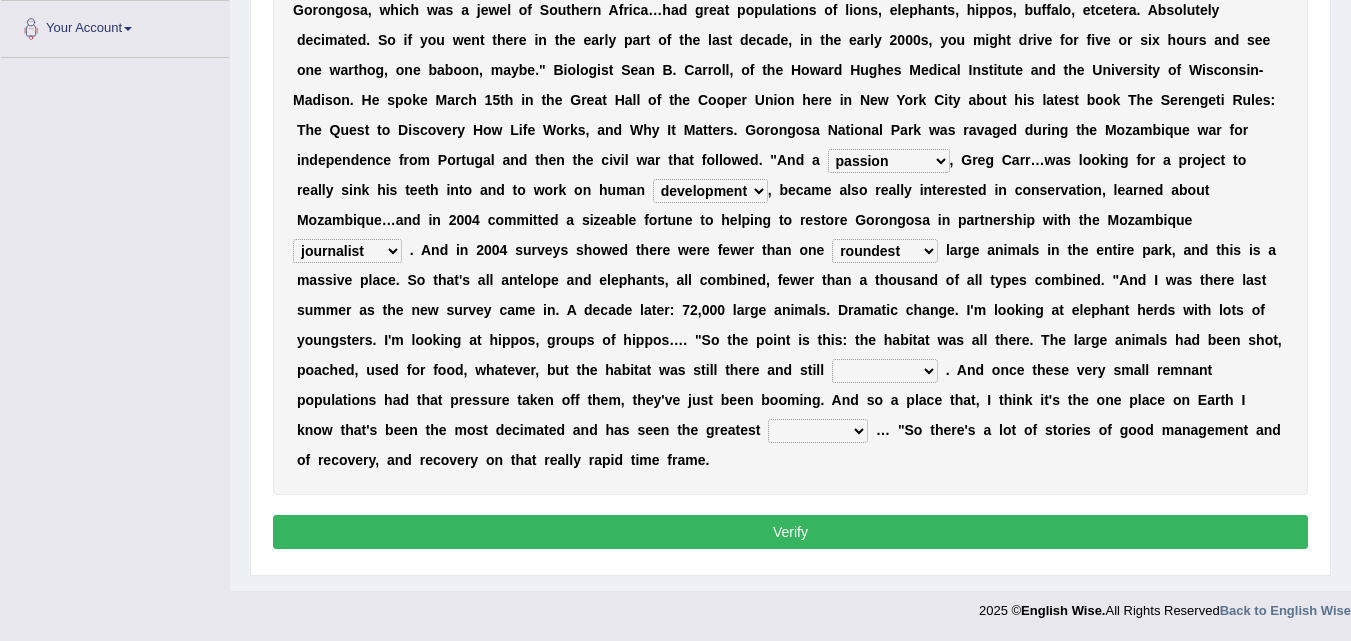 click on "assertive incidental compulsive productive" at bounding box center (885, 371) 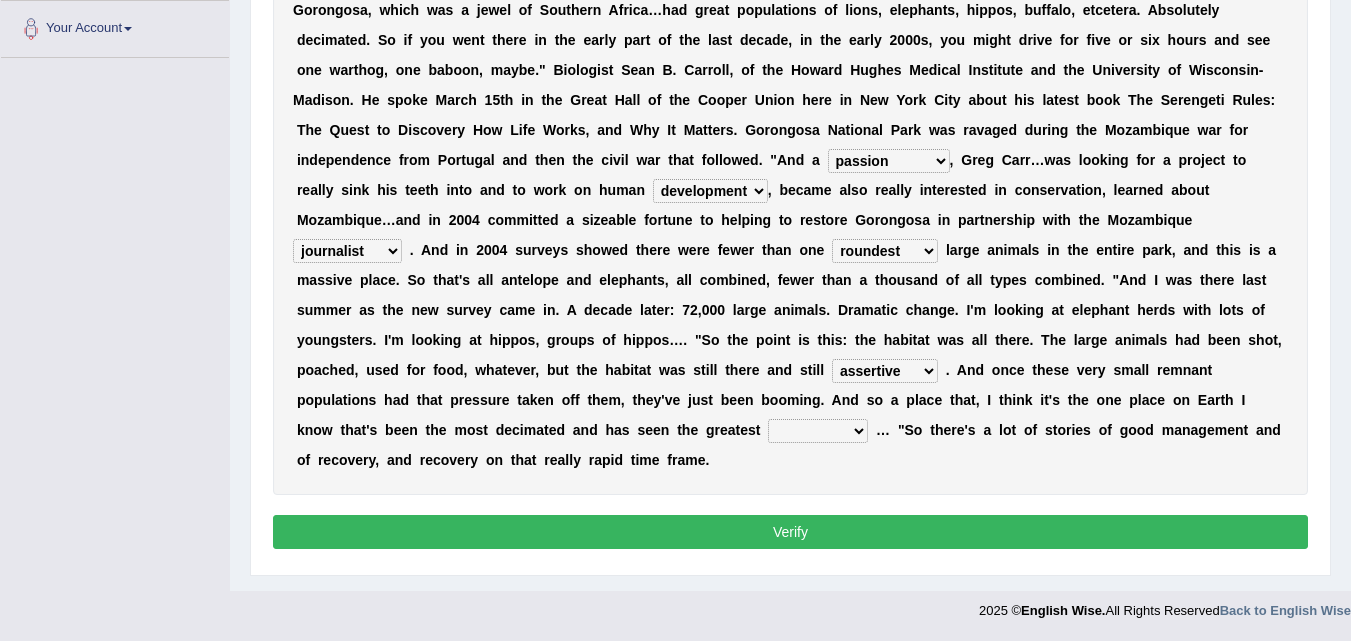 click on "assertive incidental compulsive productive" at bounding box center (885, 371) 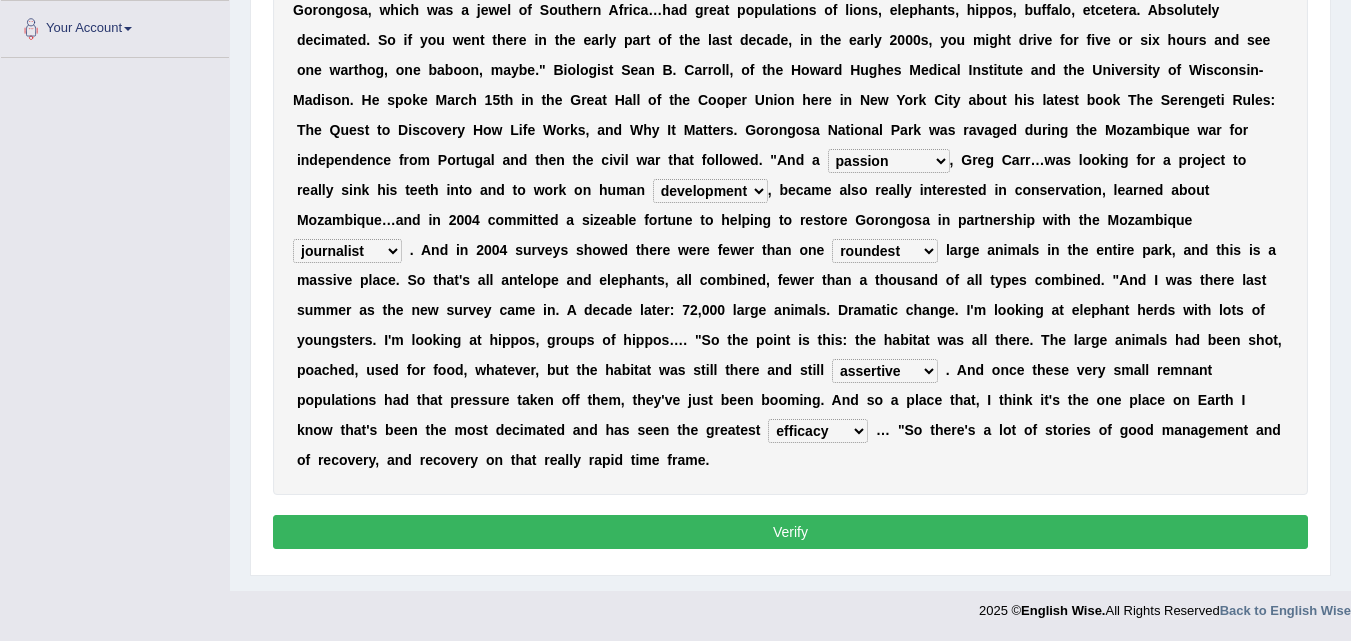 click on "Verify" at bounding box center [790, 532] 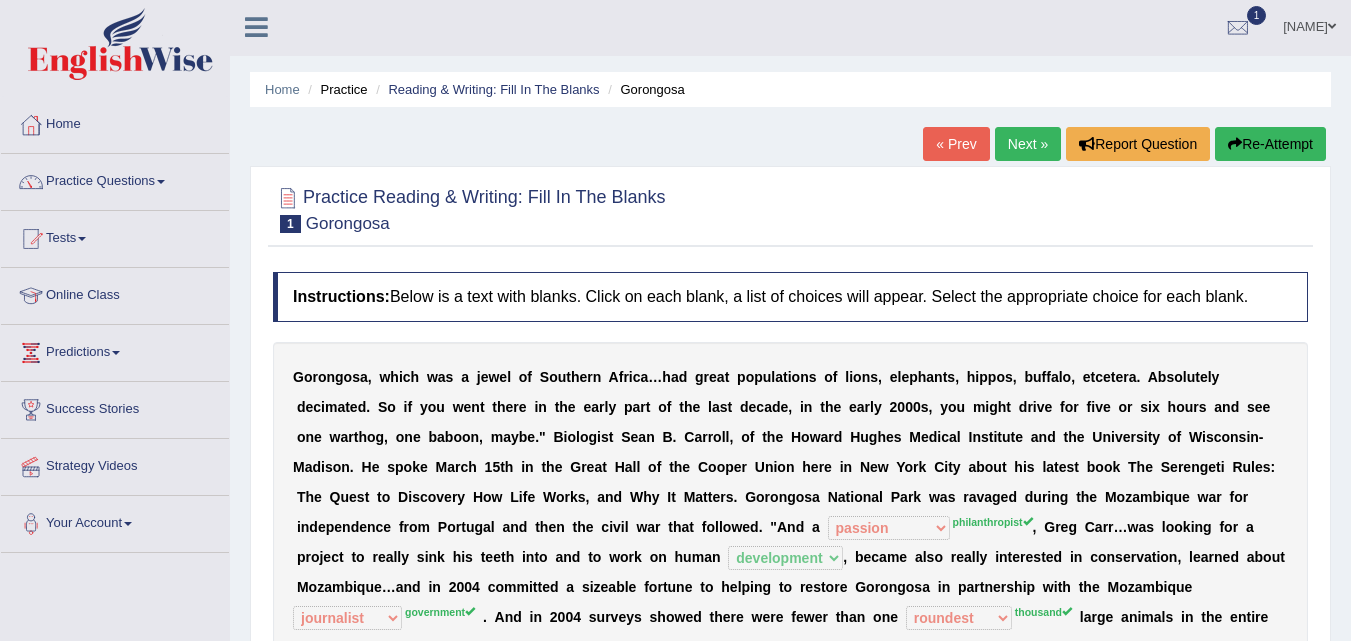 scroll, scrollTop: 0, scrollLeft: 0, axis: both 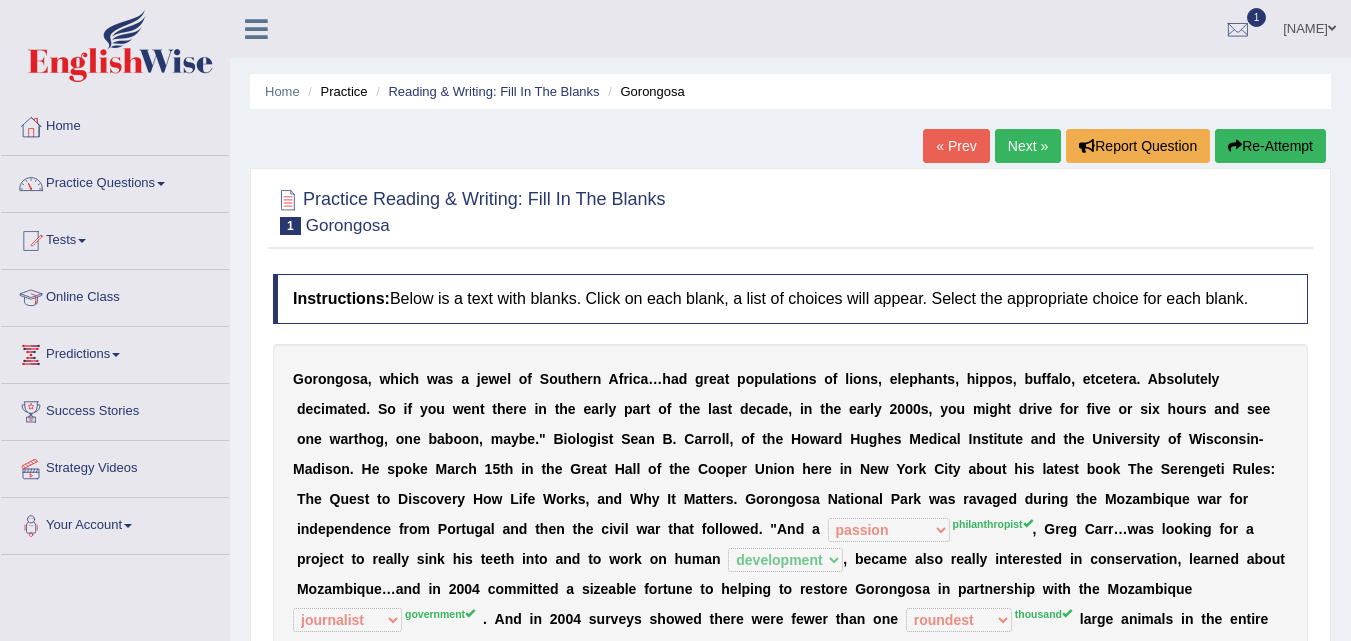 click at bounding box center [1235, 146] 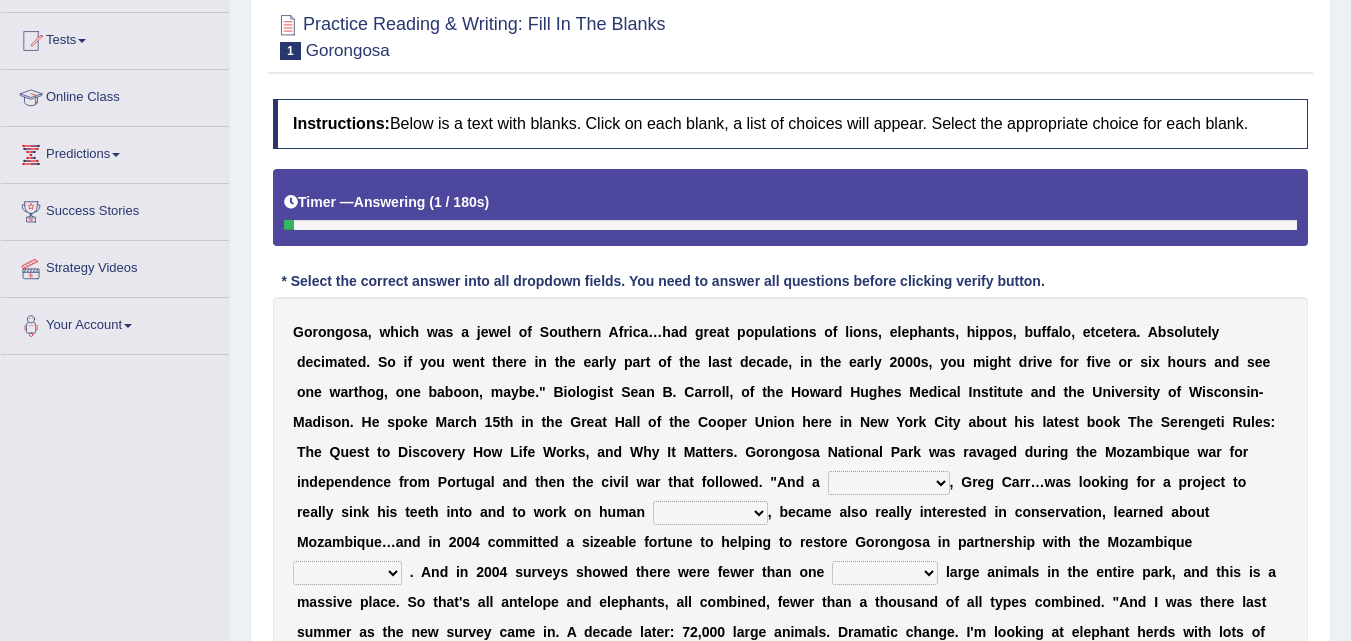 scroll, scrollTop: 200, scrollLeft: 0, axis: vertical 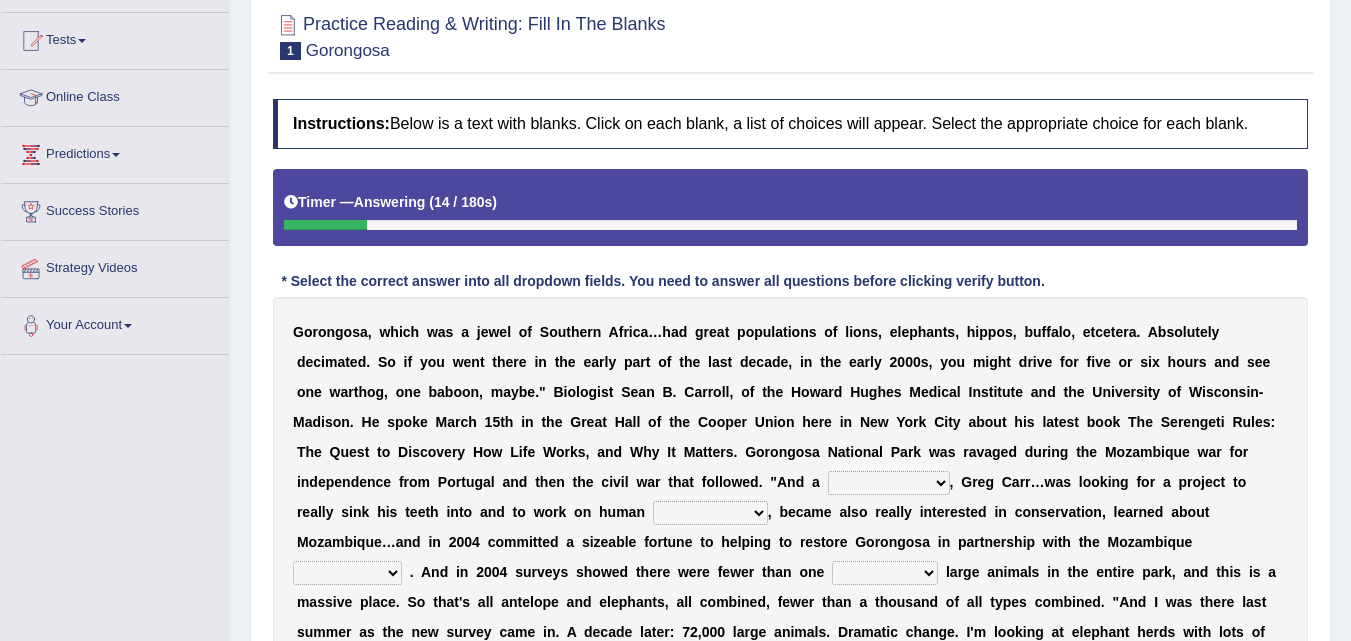 click on "passion solstice ballast philanthropist" at bounding box center [889, 483] 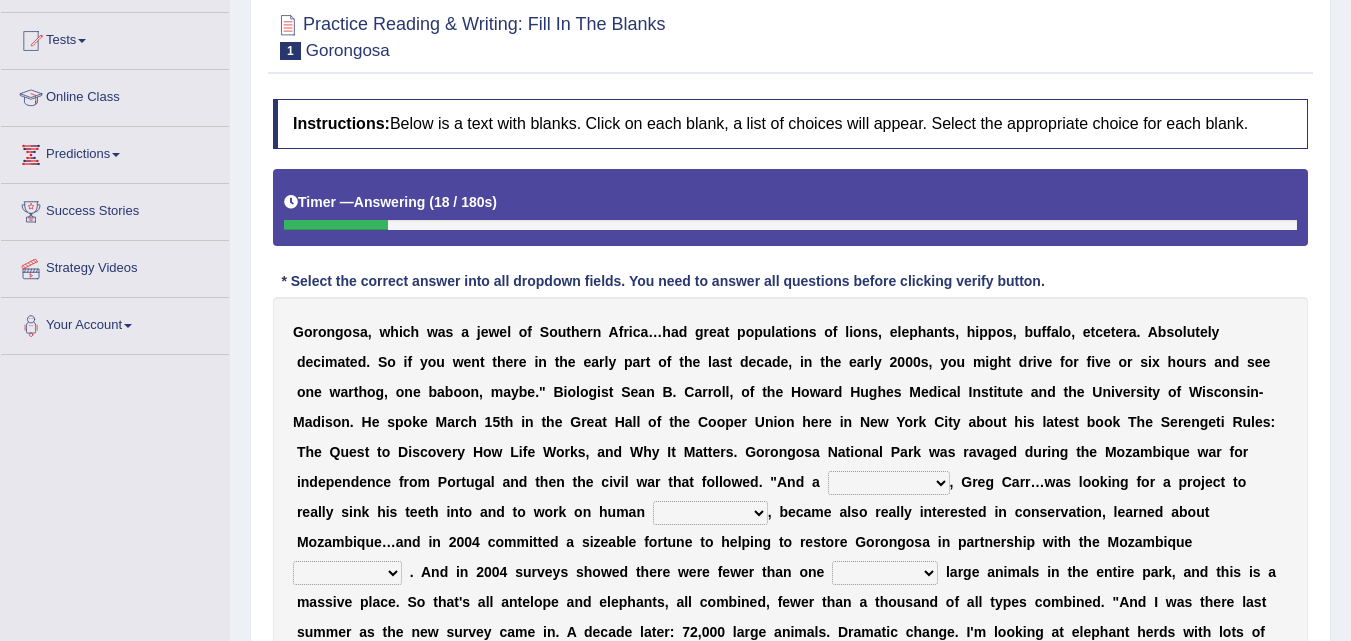 select on "philanthropist" 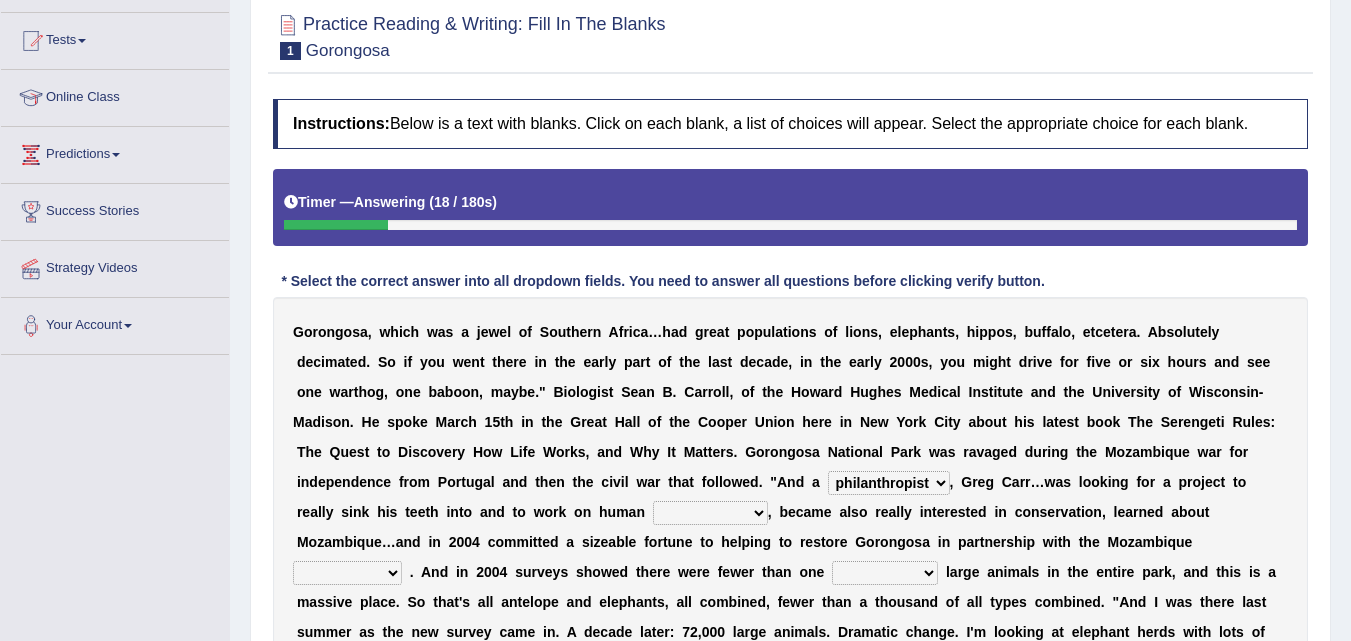 click on "passion solstice ballast philanthropist" at bounding box center (889, 483) 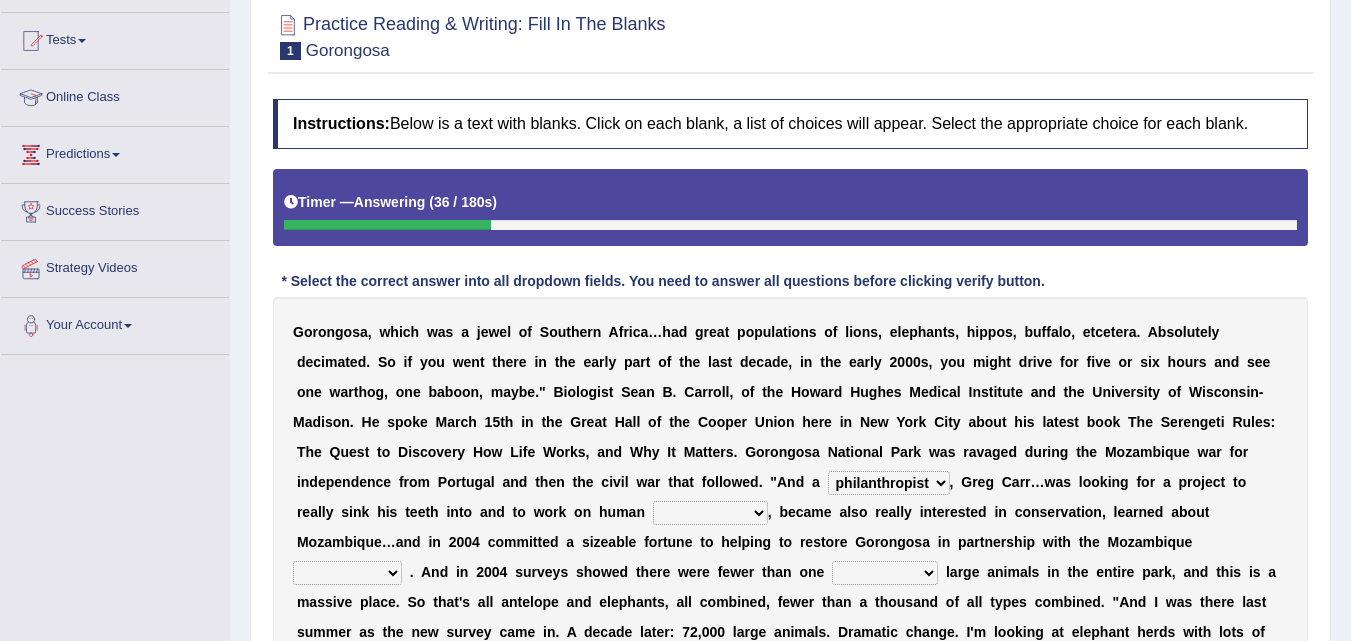 click on "negligence prevalence development malevolence" at bounding box center [710, 513] 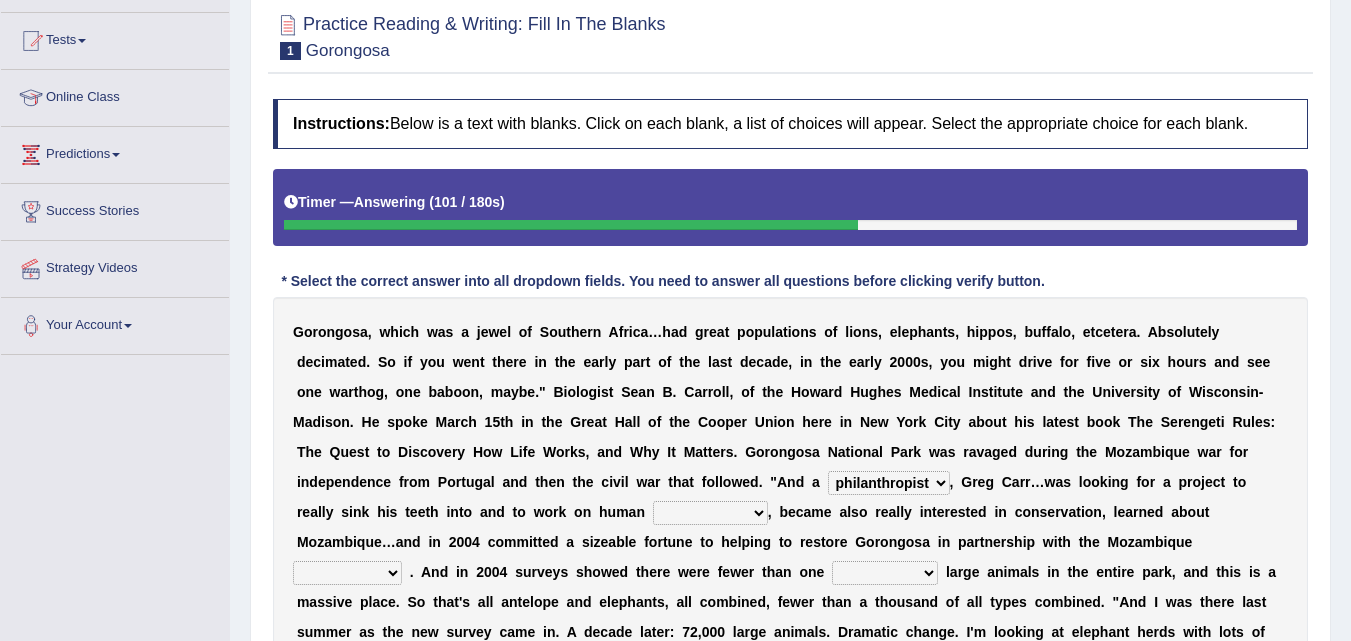 select on "prevalence" 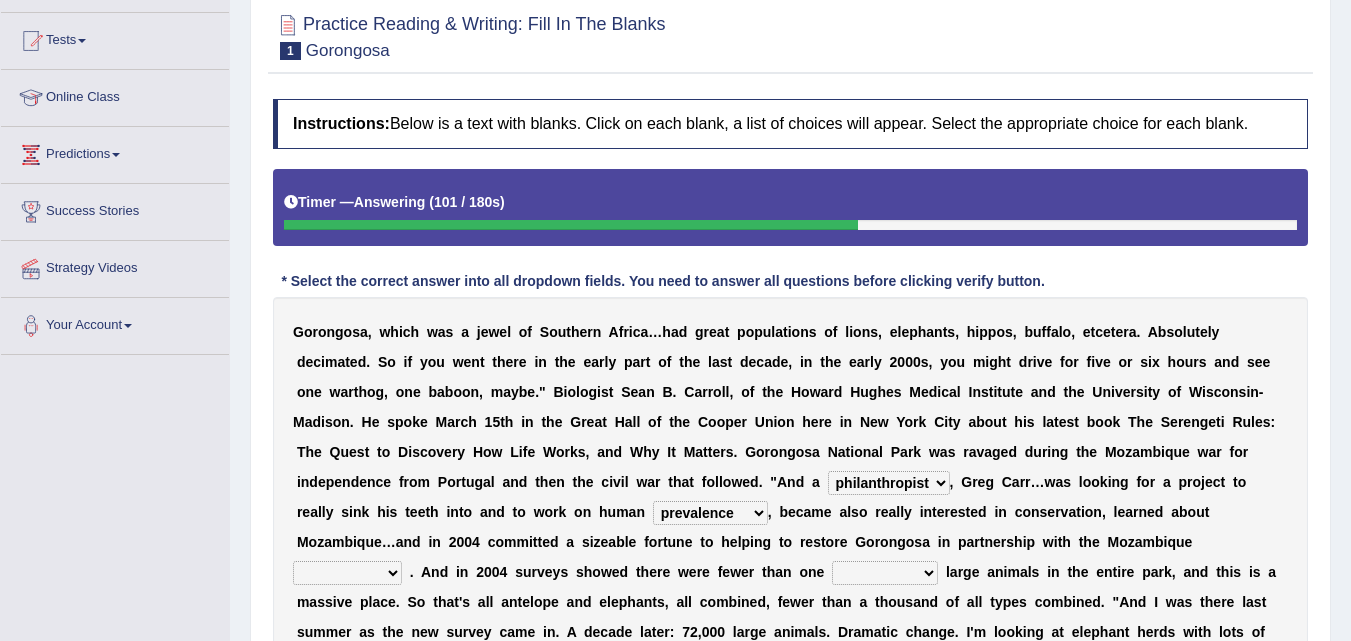 click on "negligence prevalence development malevolence" at bounding box center (710, 513) 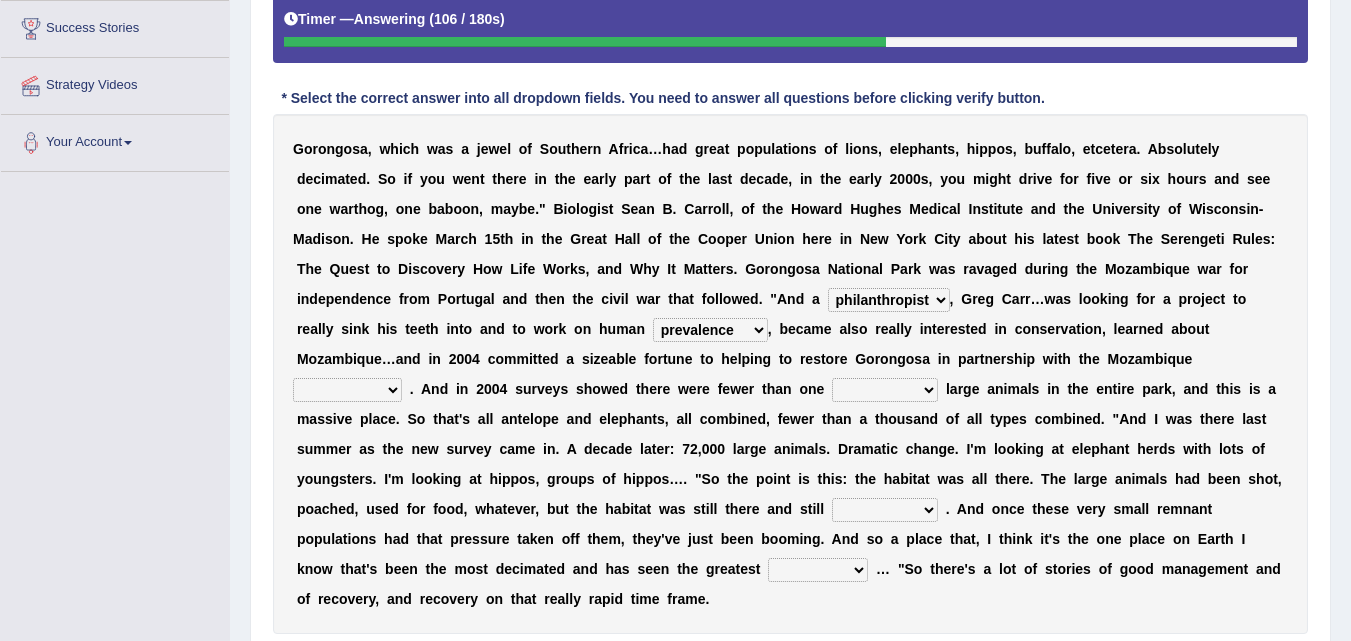 scroll, scrollTop: 400, scrollLeft: 0, axis: vertical 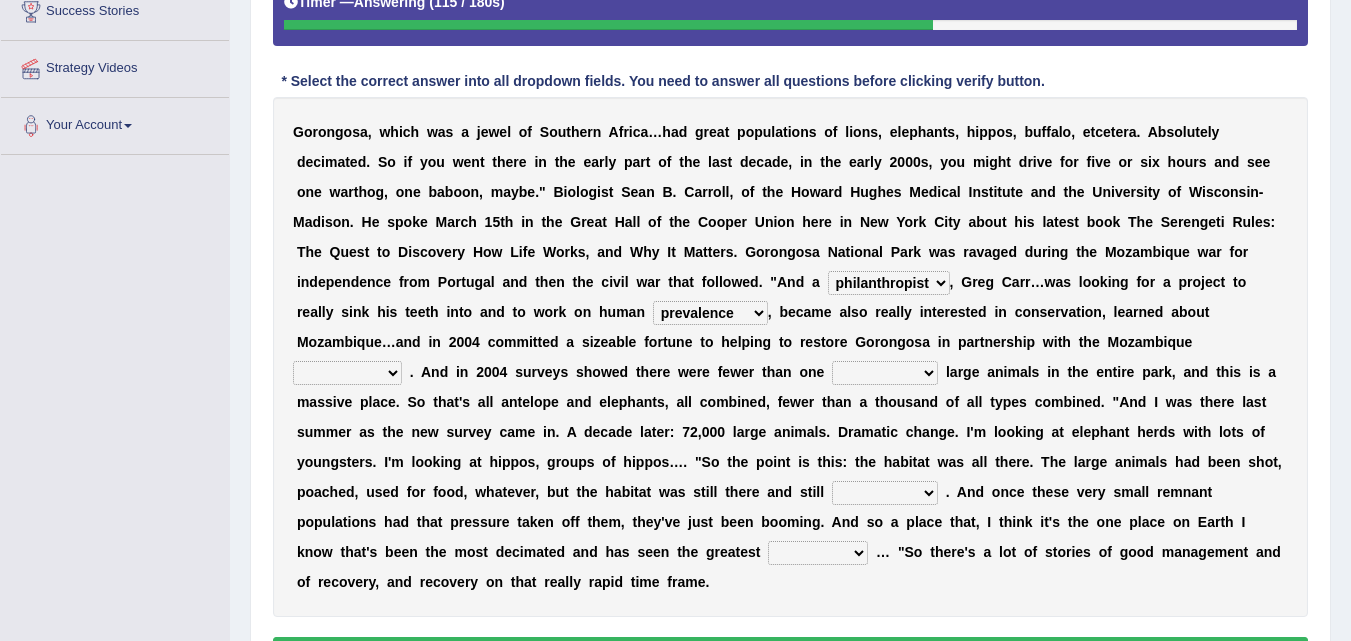click on "parliament semanticist government journalist" at bounding box center (347, 373) 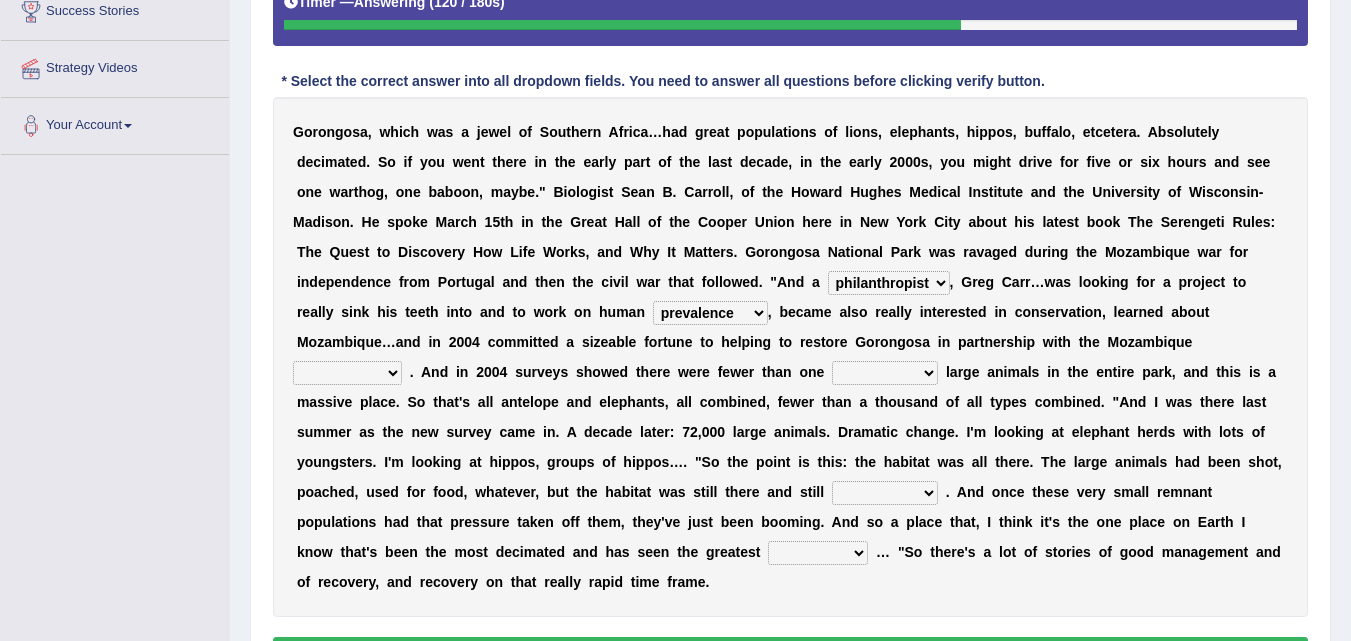 select on "government" 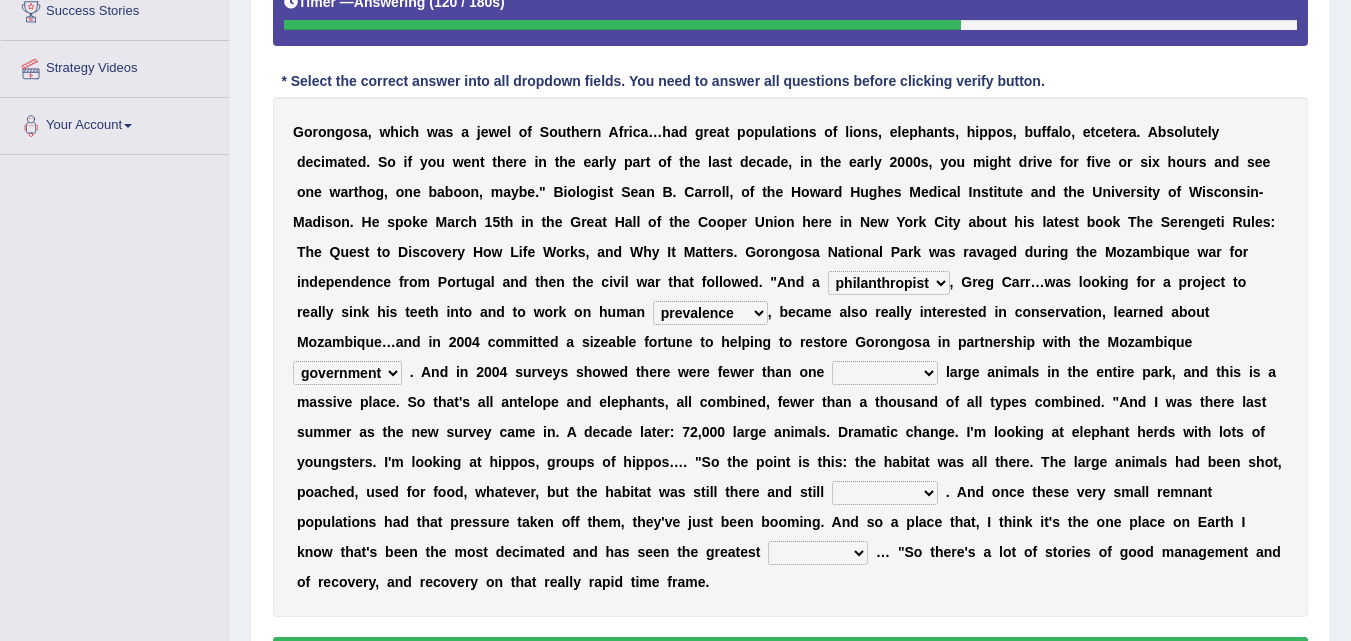 click on "parliament semanticist government journalist" at bounding box center (347, 373) 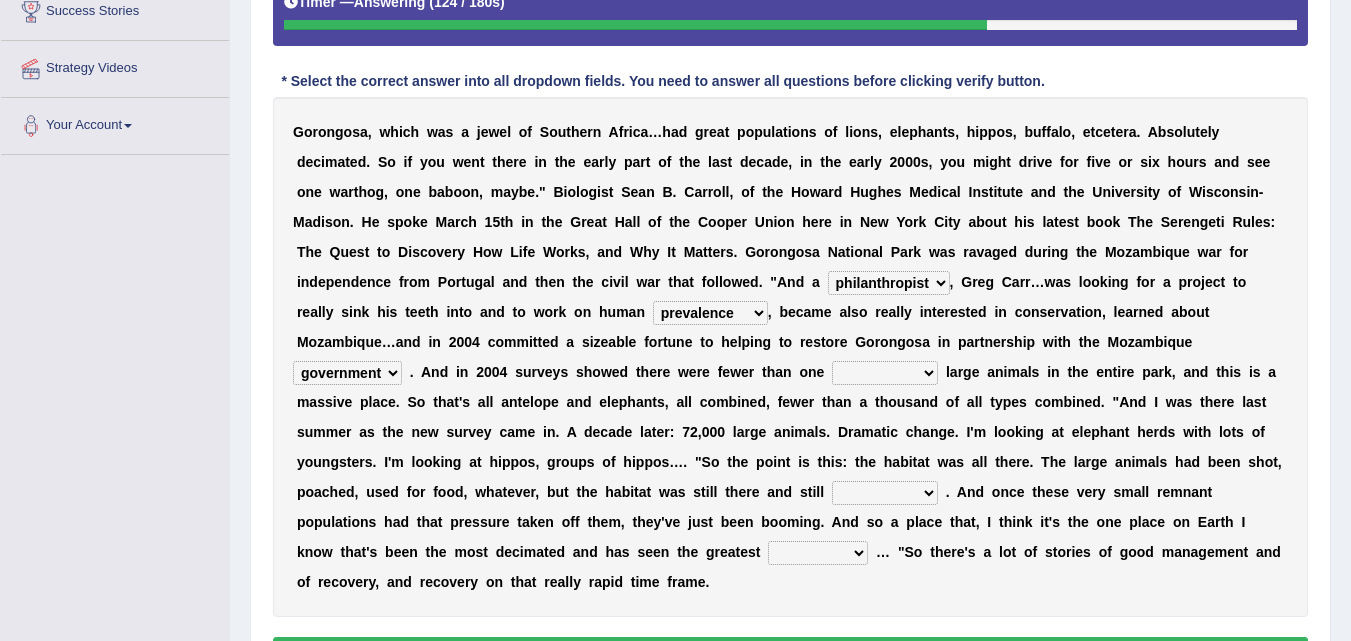 click on "deflowered embowered roundest thousand" at bounding box center (885, 373) 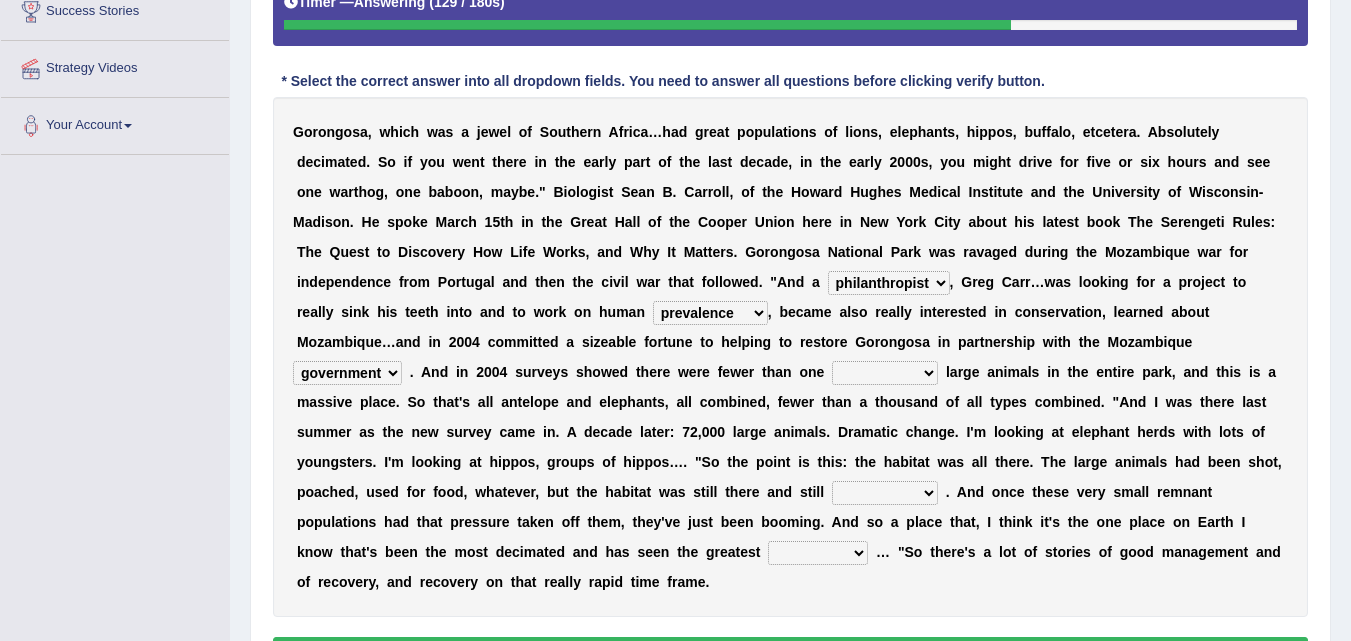 select on "thousand" 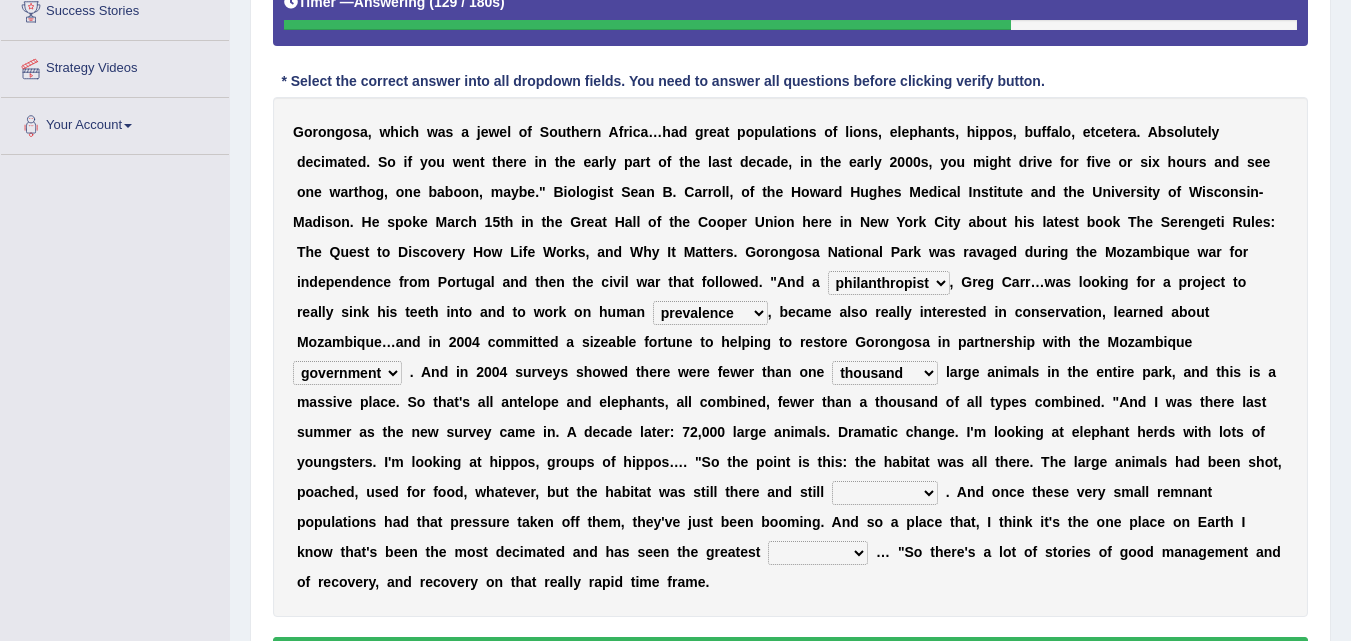 click on "deflowered embowered roundest thousand" at bounding box center [885, 373] 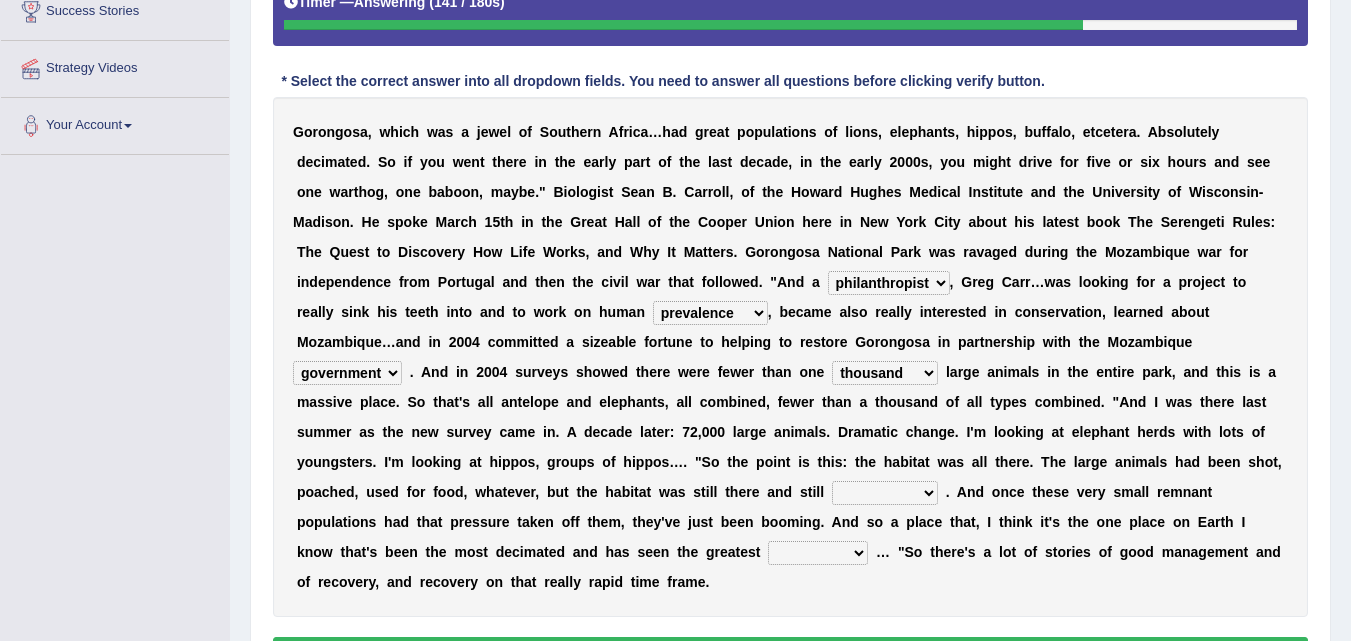 click on "assertive incidental compulsive productive" at bounding box center [885, 493] 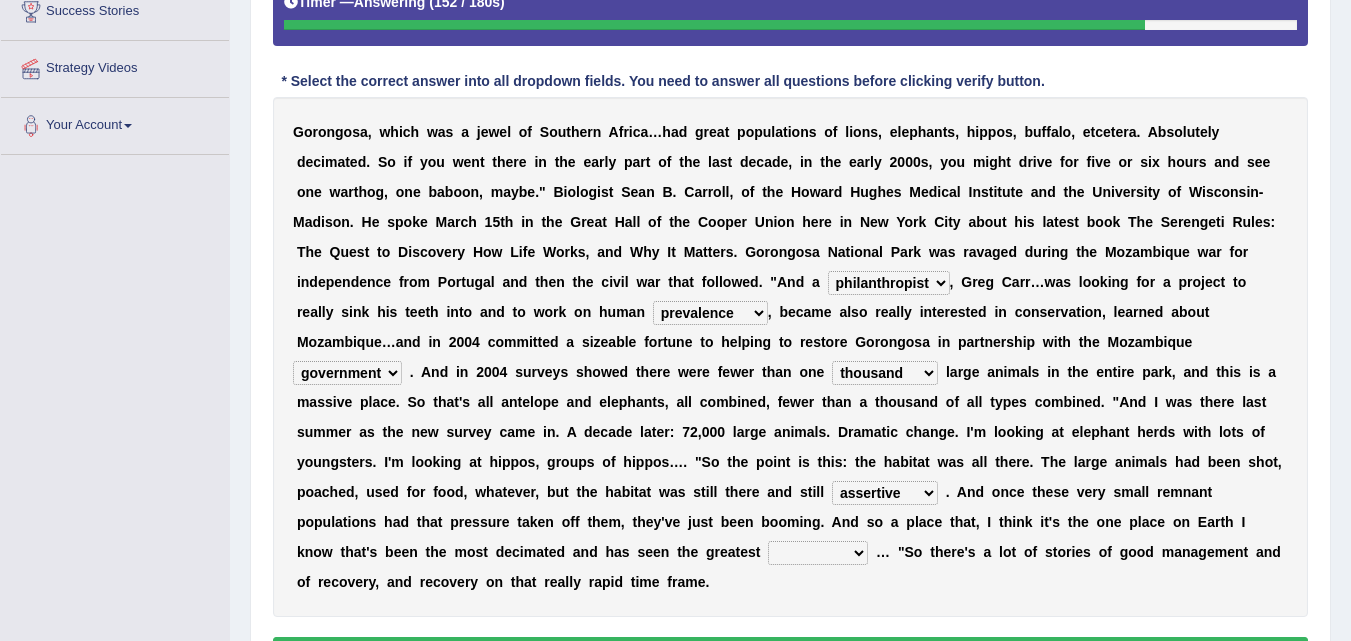 click on "assertive incidental compulsive productive" at bounding box center (885, 493) 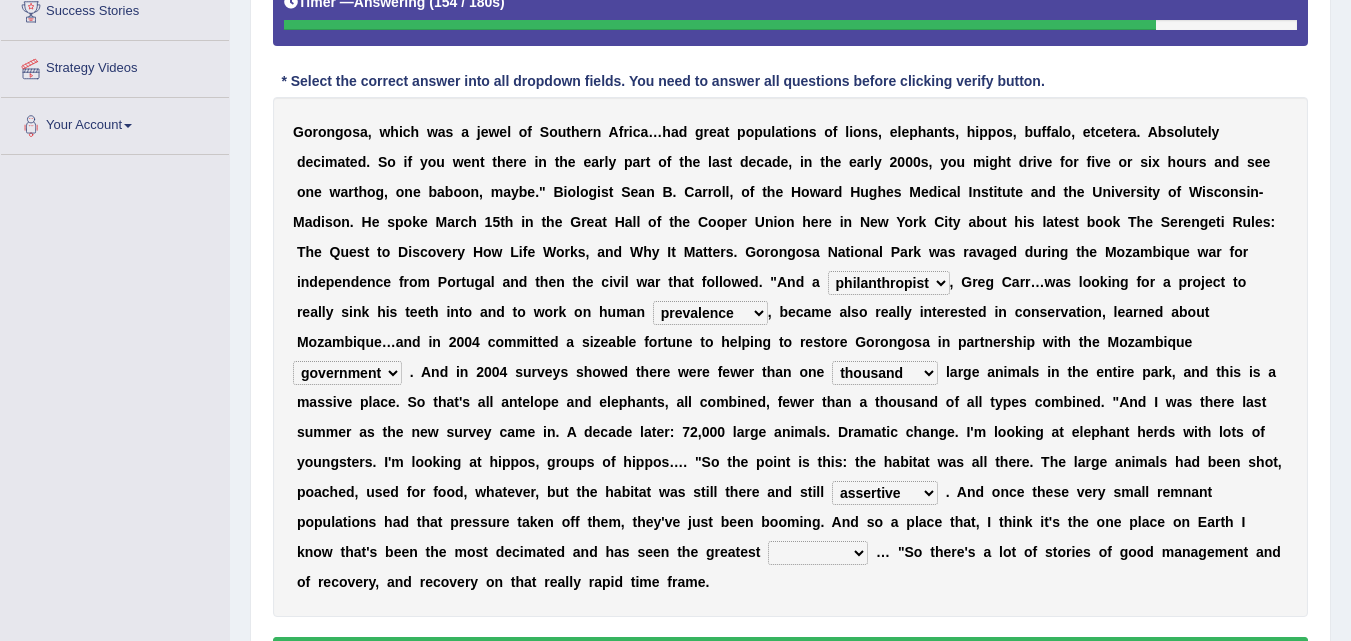 click on "assertive incidental compulsive productive" at bounding box center [885, 493] 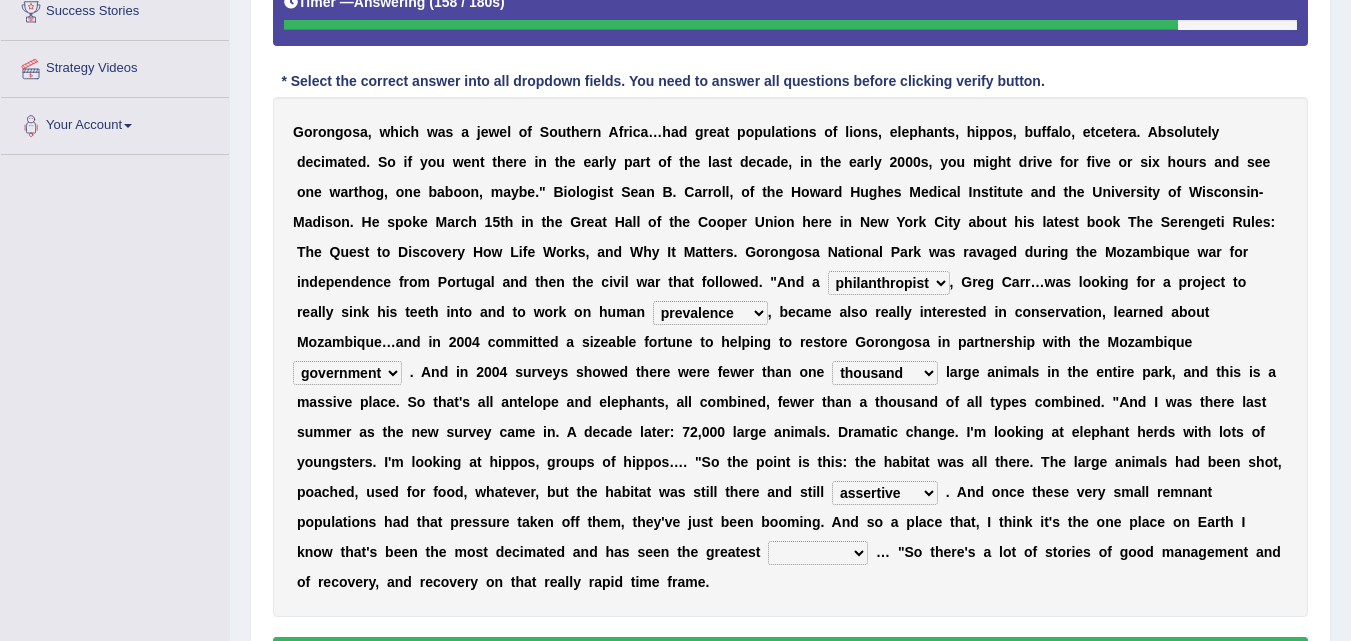 select on "productive" 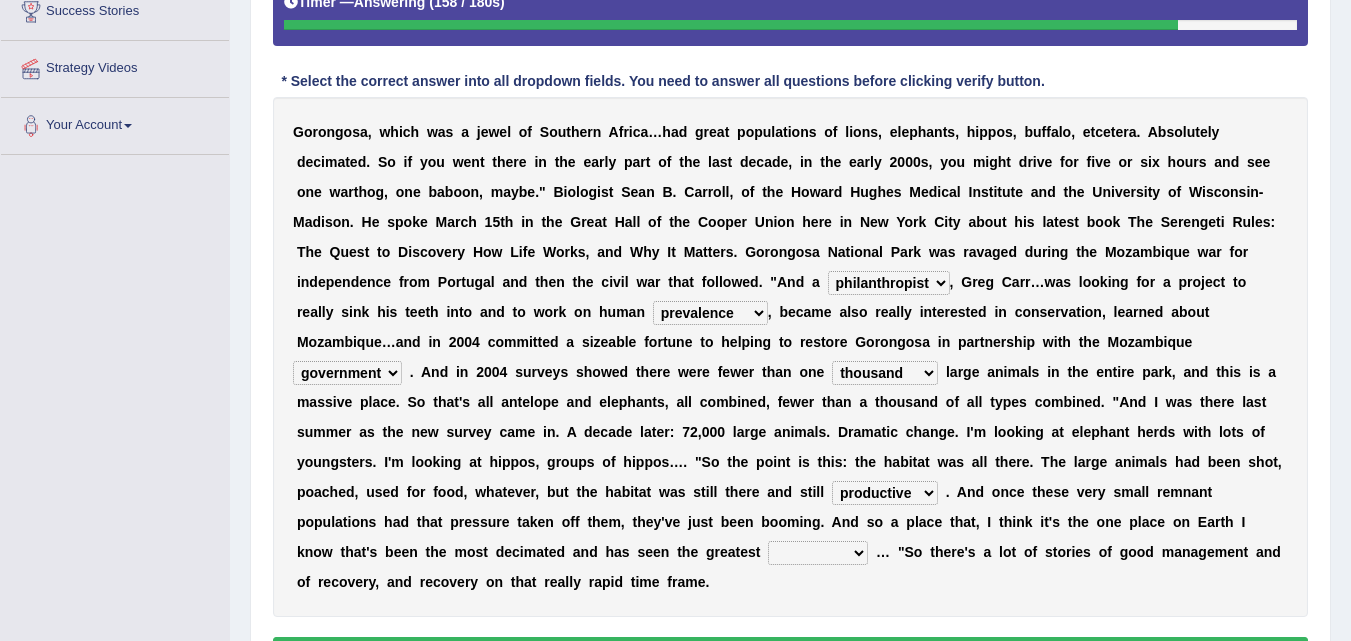 click on "assertive incidental compulsive productive" at bounding box center (885, 493) 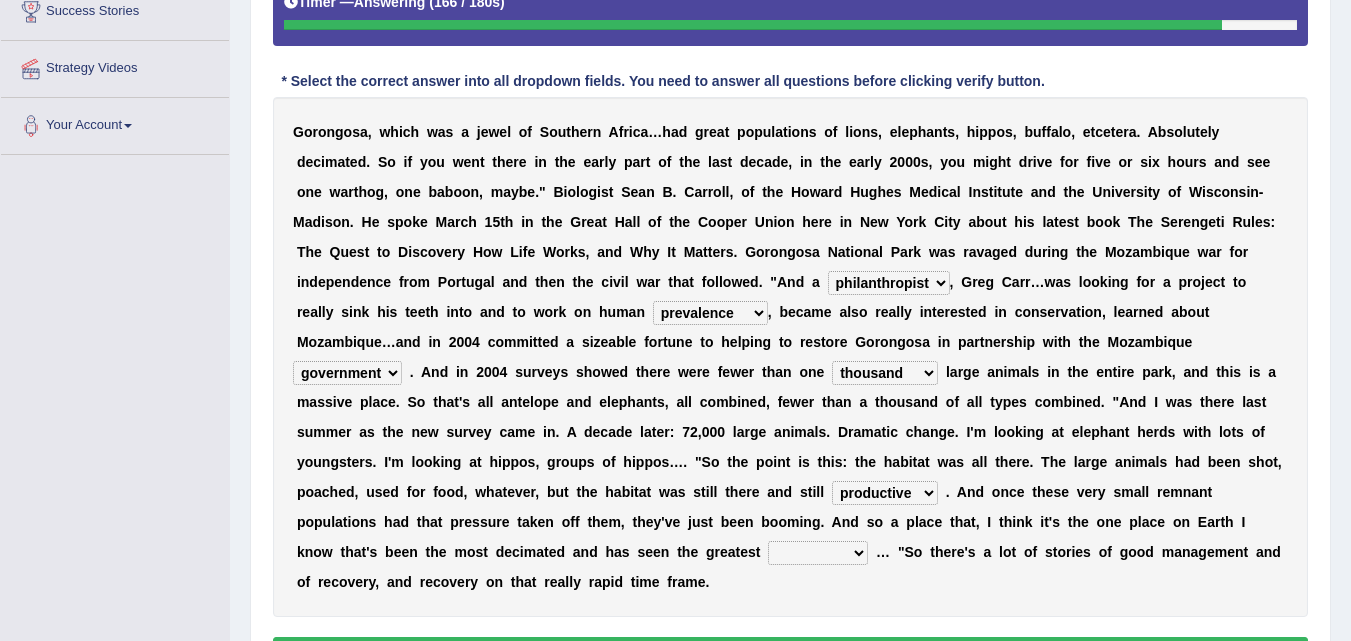 click on "recovery efficacy golly stumpy" at bounding box center [818, 553] 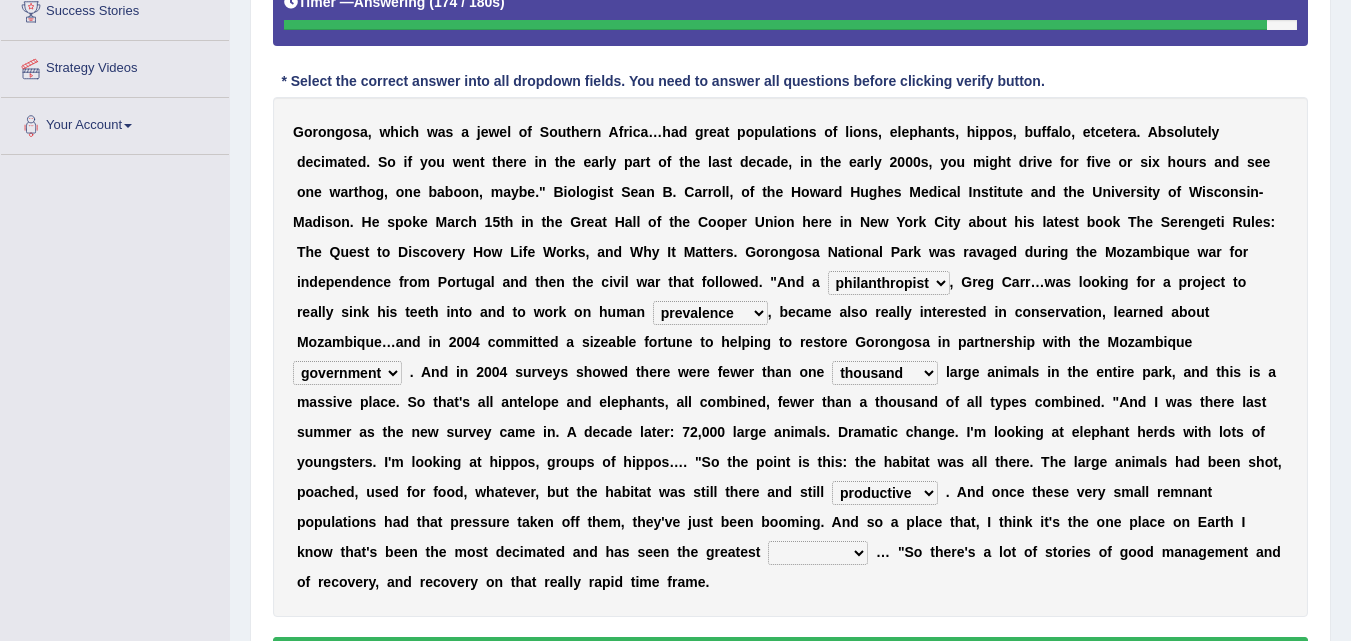 select on "recovery" 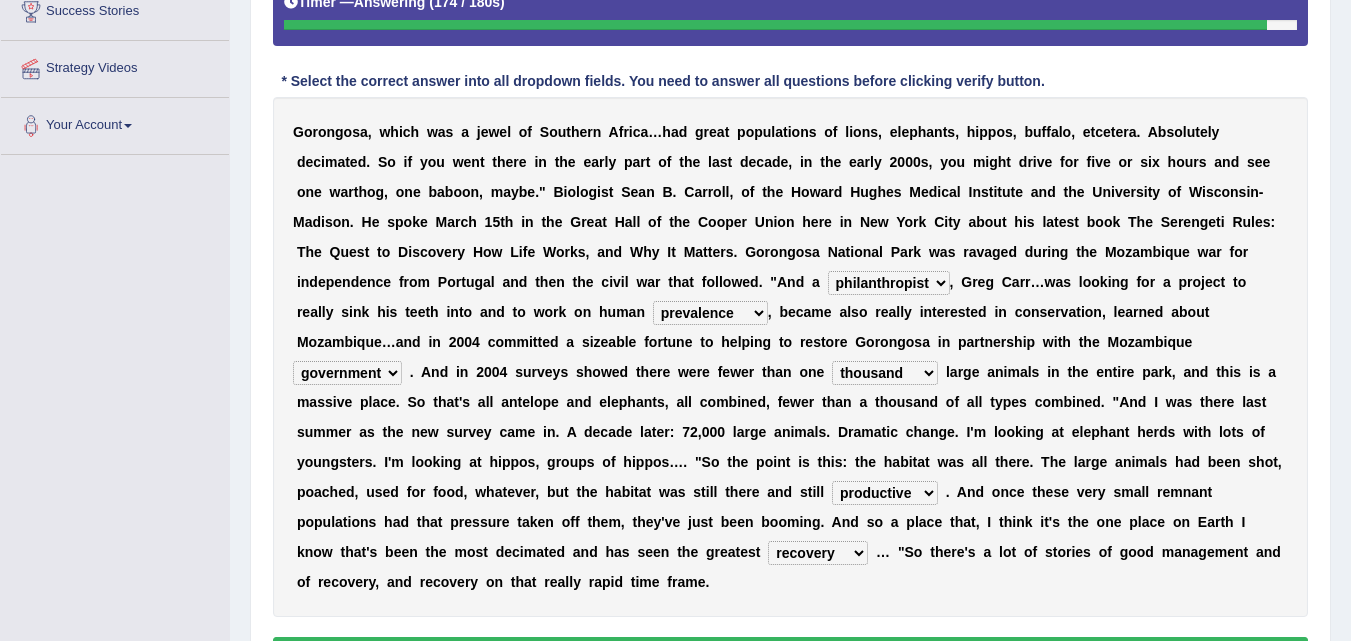 click on "recovery efficacy golly stumpy" at bounding box center [818, 553] 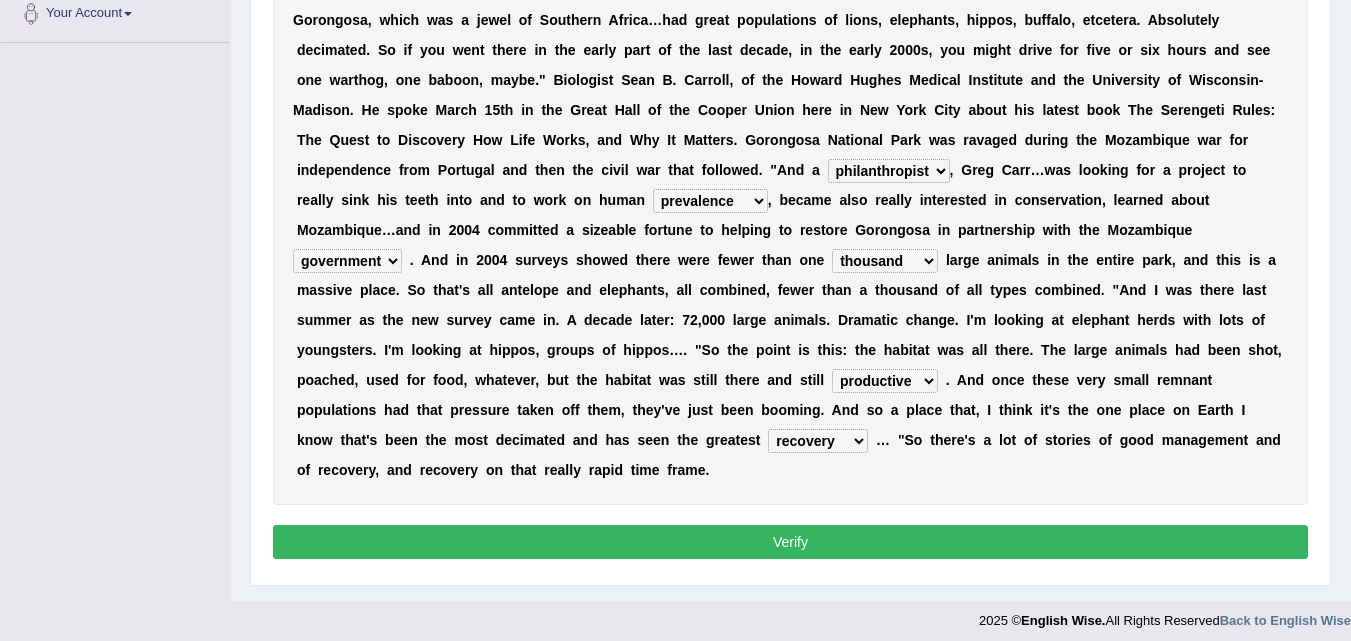 scroll, scrollTop: 522, scrollLeft: 0, axis: vertical 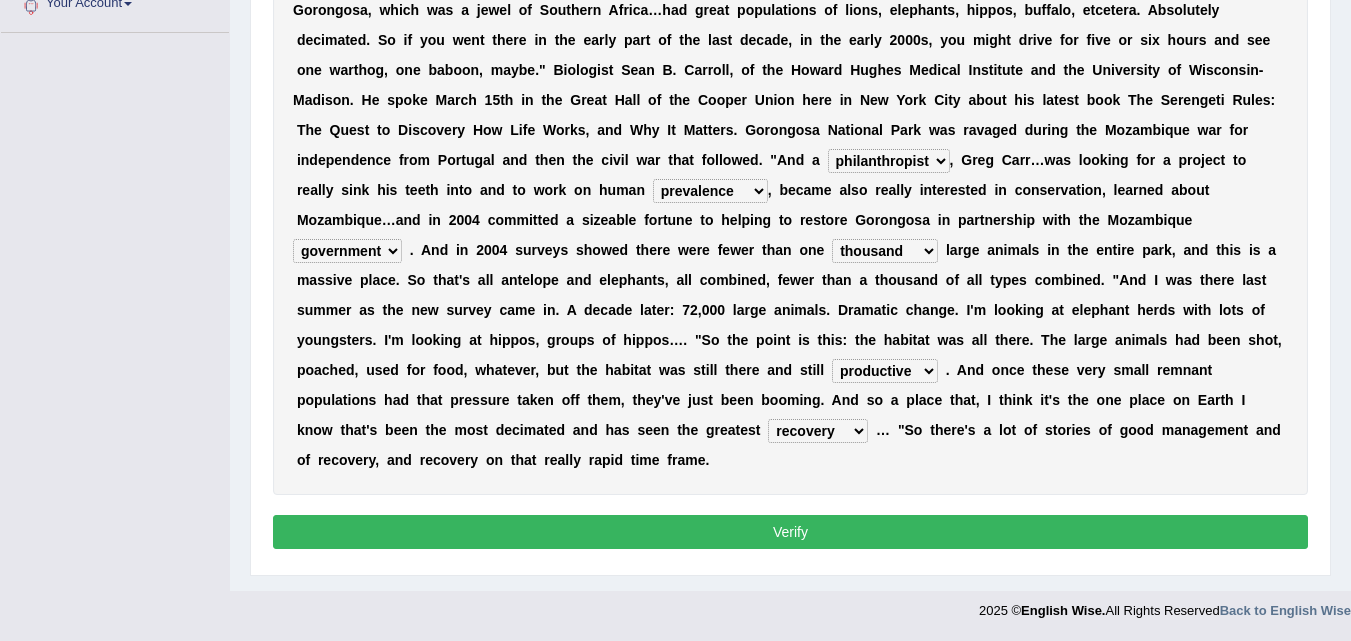 click on "Verify" at bounding box center (790, 532) 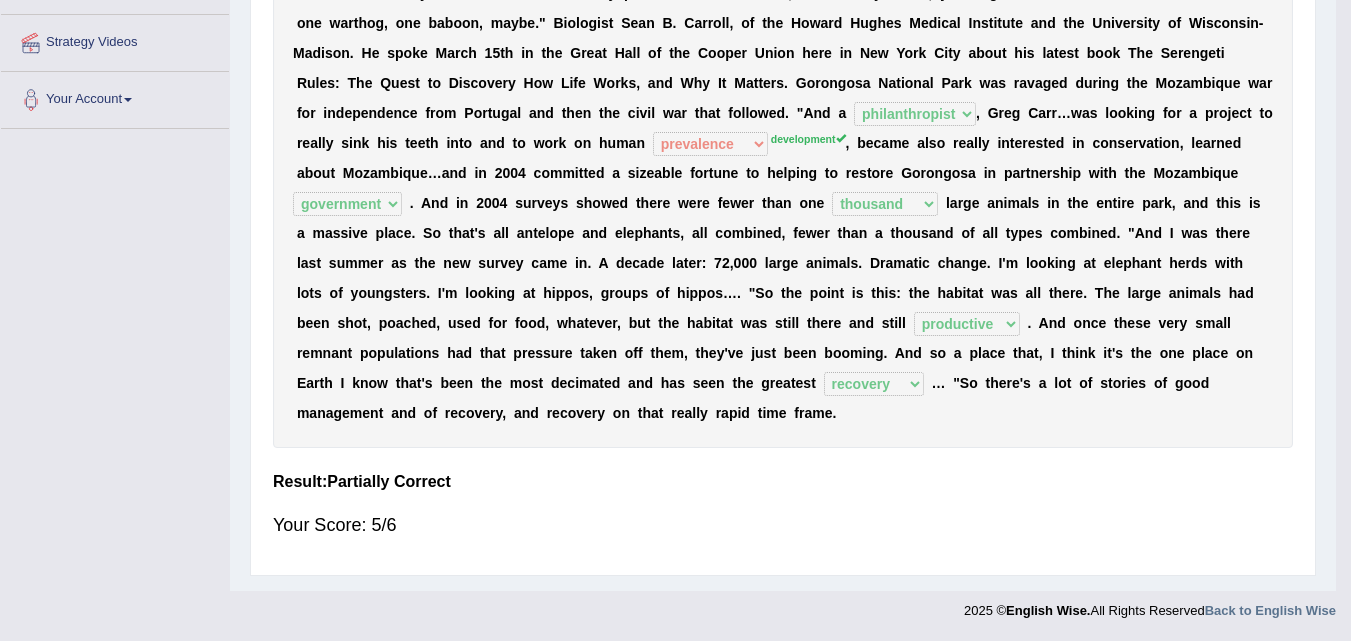scroll, scrollTop: 409, scrollLeft: 0, axis: vertical 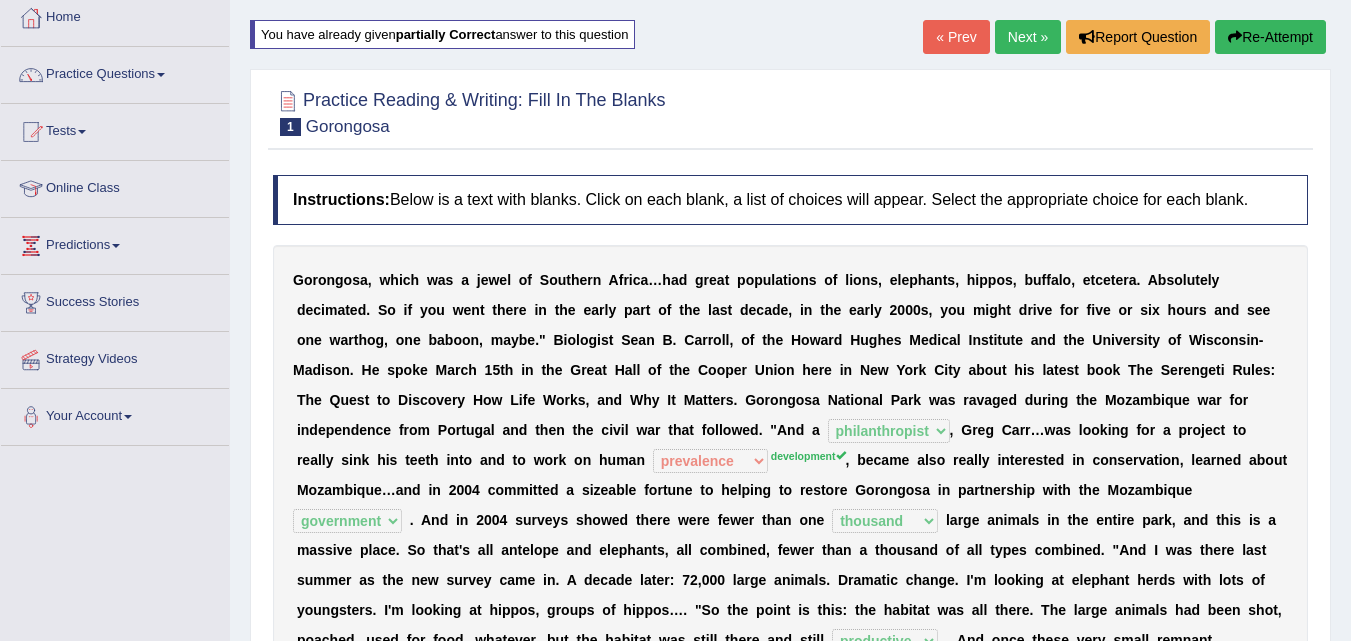 click on "G o r o n g o s a ,   w h i c h   w a s   a   j e w e l   o f   S o u t h e r n   A f r i c a … h a d   g r e a t   p o p u l a t i o n s   o f   l i o n s ,   e l e p h a n t s ,   h i p p o s ,   b u f f a l o ,   e t c e t e r a .   A b s o l u t e l y   d e c i m a t e d .   S o   i f   y o u   w e n t   t h e r e   i n   t h e   e a r l y   p a r t   o f   t h e   l a s t   d e c a d e ,   i n   t h e   e a r l y   2 0 0 0 s ,   y o u   m i g h t   d r i v e   f o r   f i v e   o r   s i x   h o u r s   a n d   s e e   o n e   w a r t h o g ,   o n e   b a b o o n ,   m a y b e . "   B i o l o g i s t   [FIRST]   [LAST],   o f   t h e   H o w a r d   H u g h e s   M e d i c a l   I n s t i t u t e   a n d   t h e   U n i v e r s i t y   o f   W i s c o n s i n - M a d i s o n .   H e   s p o k e   M a r c h   1 5 t h   i n   t h e   G r e a t   H" at bounding box center [790, 505] 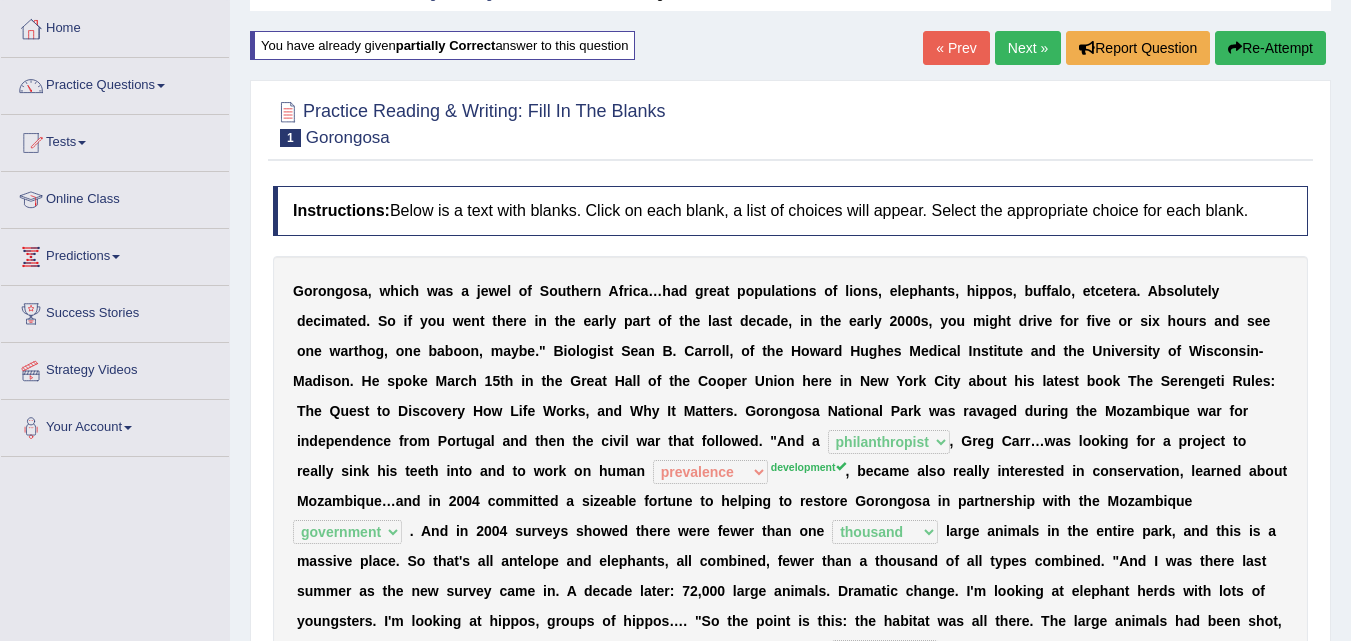 scroll, scrollTop: 0, scrollLeft: 0, axis: both 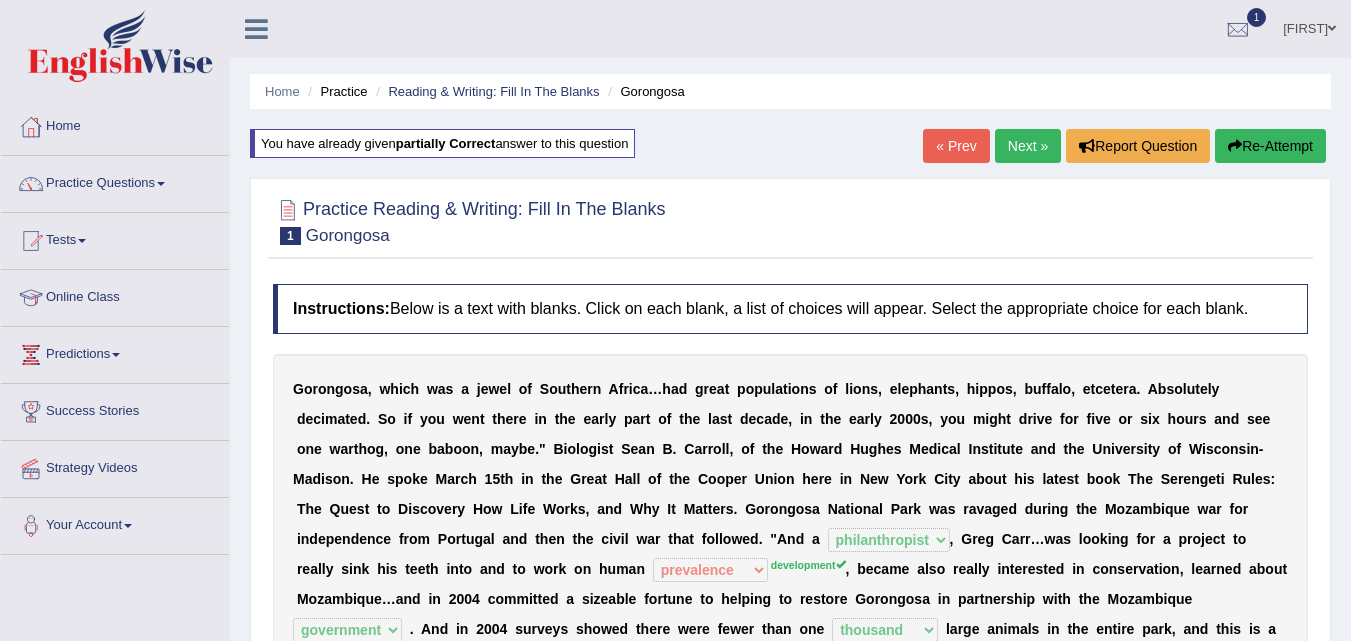 click on "Next »" at bounding box center [1028, 146] 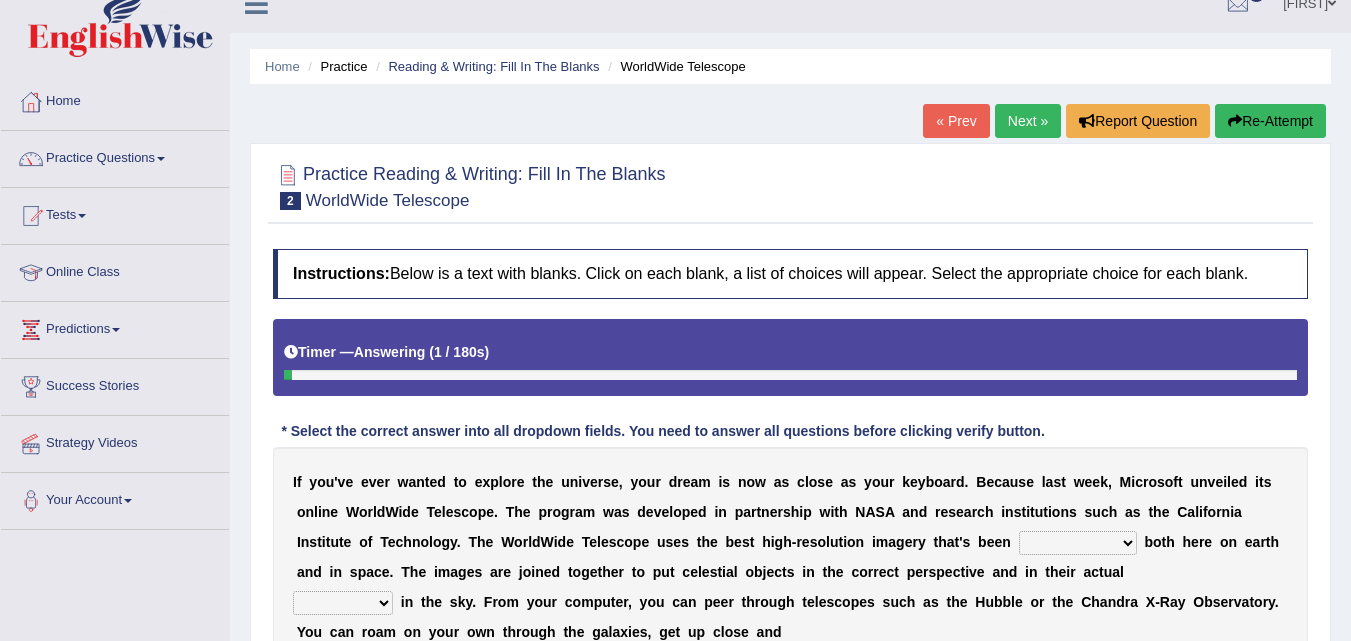 scroll, scrollTop: 200, scrollLeft: 0, axis: vertical 